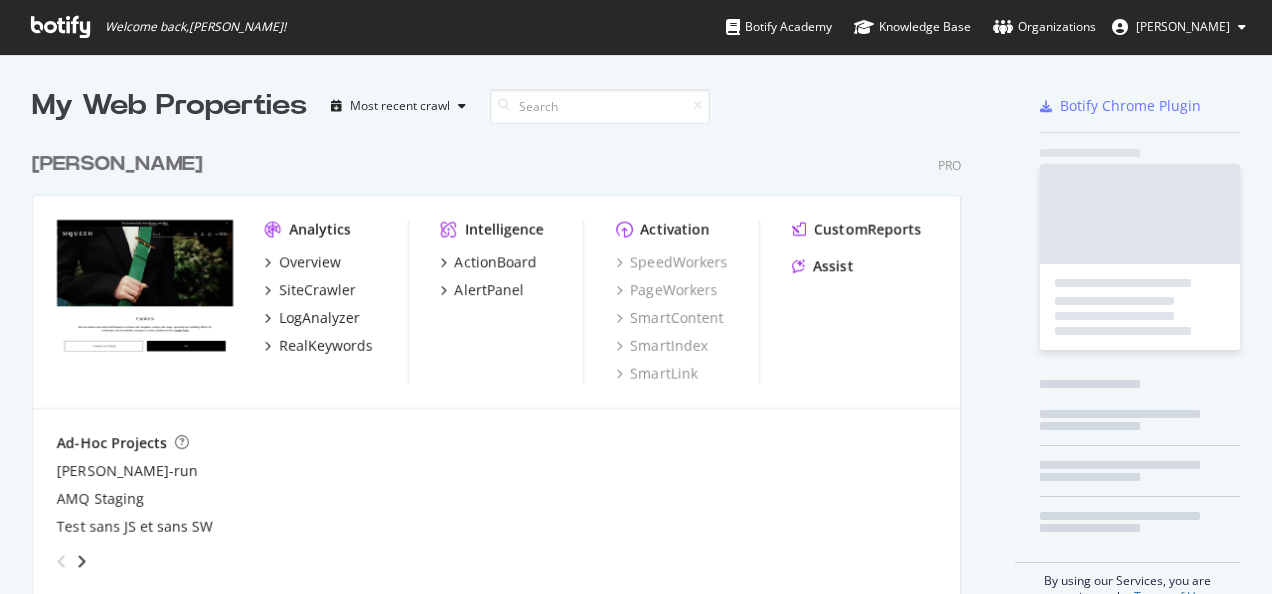 scroll, scrollTop: 0, scrollLeft: 0, axis: both 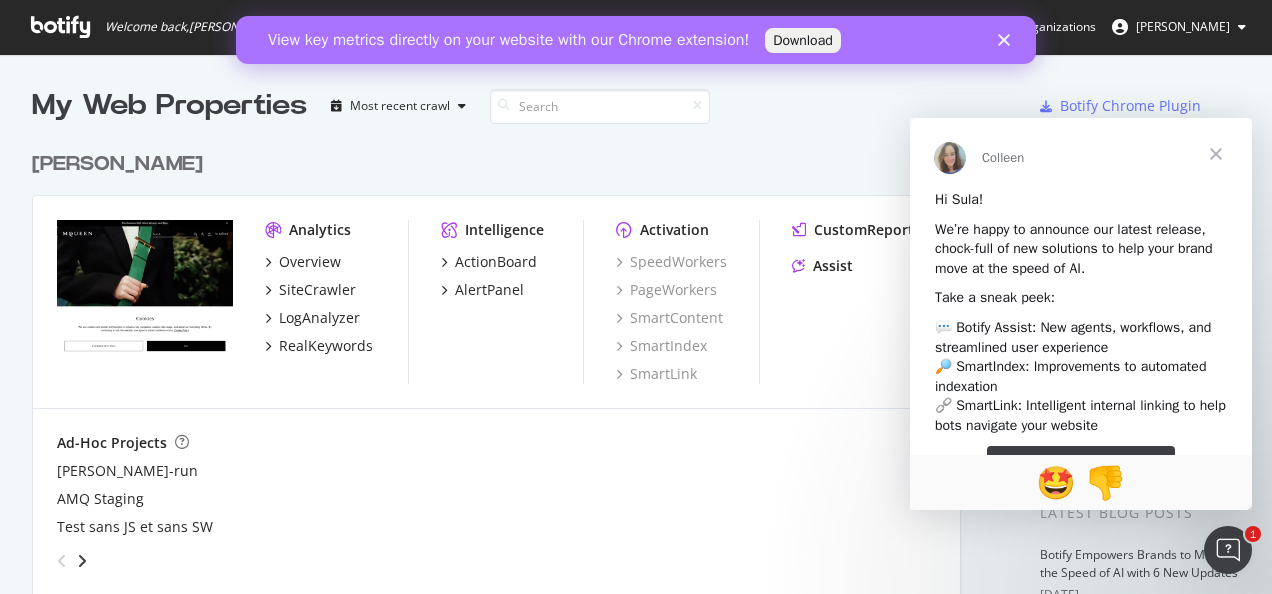 click 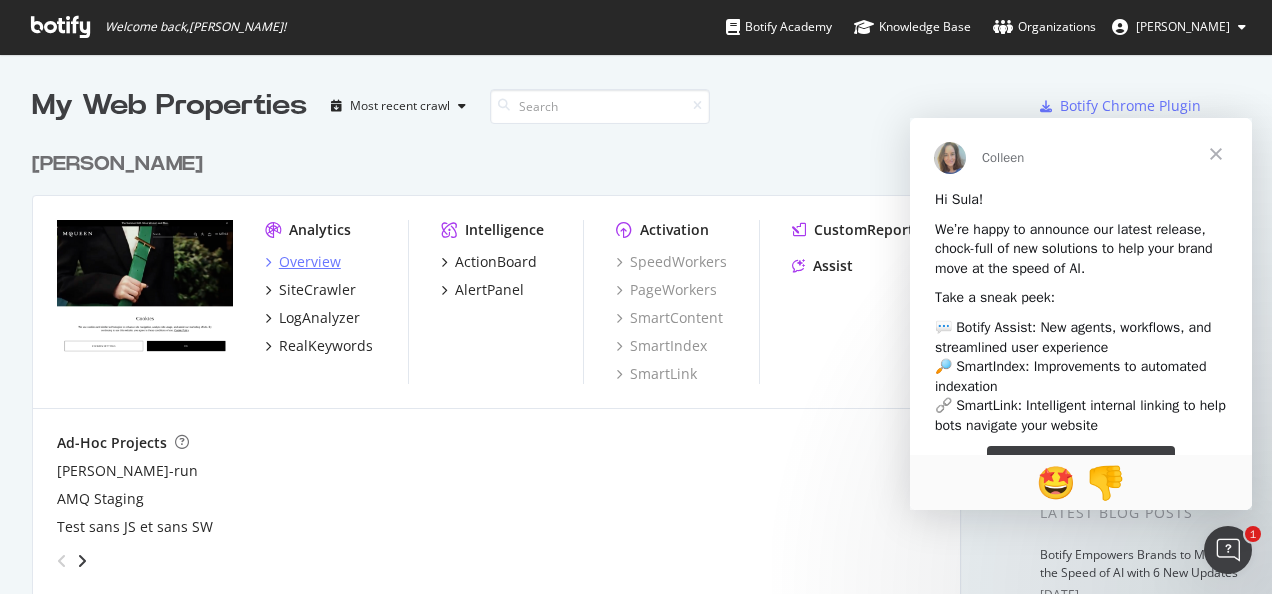 click on "Overview" at bounding box center (310, 262) 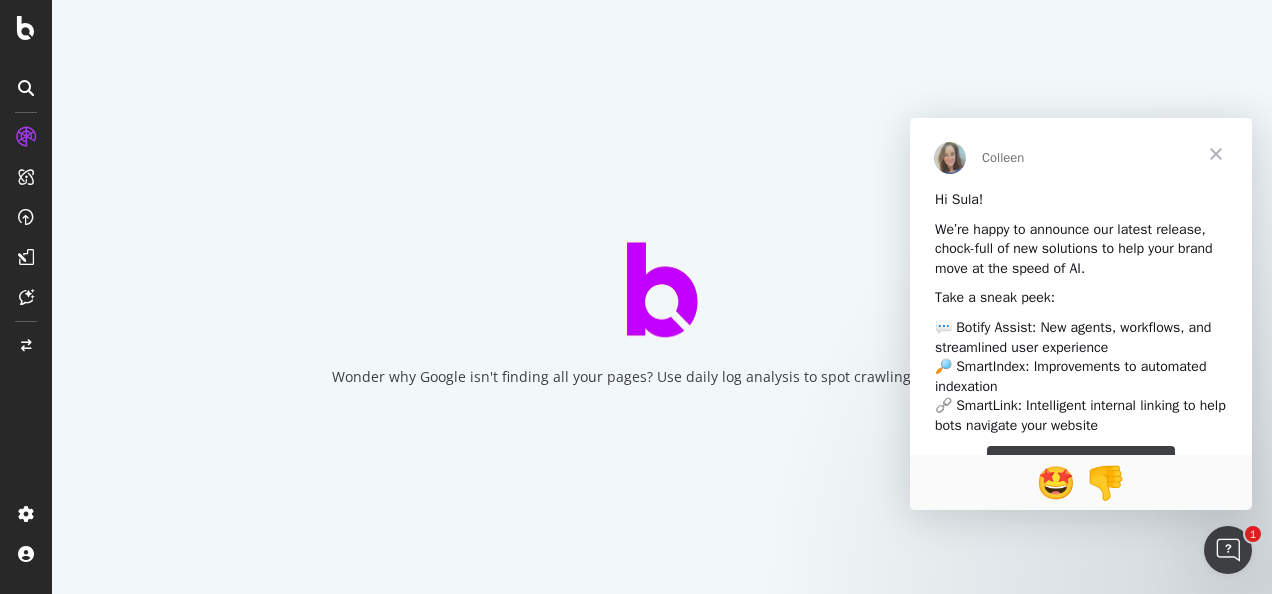 click at bounding box center [1216, 154] 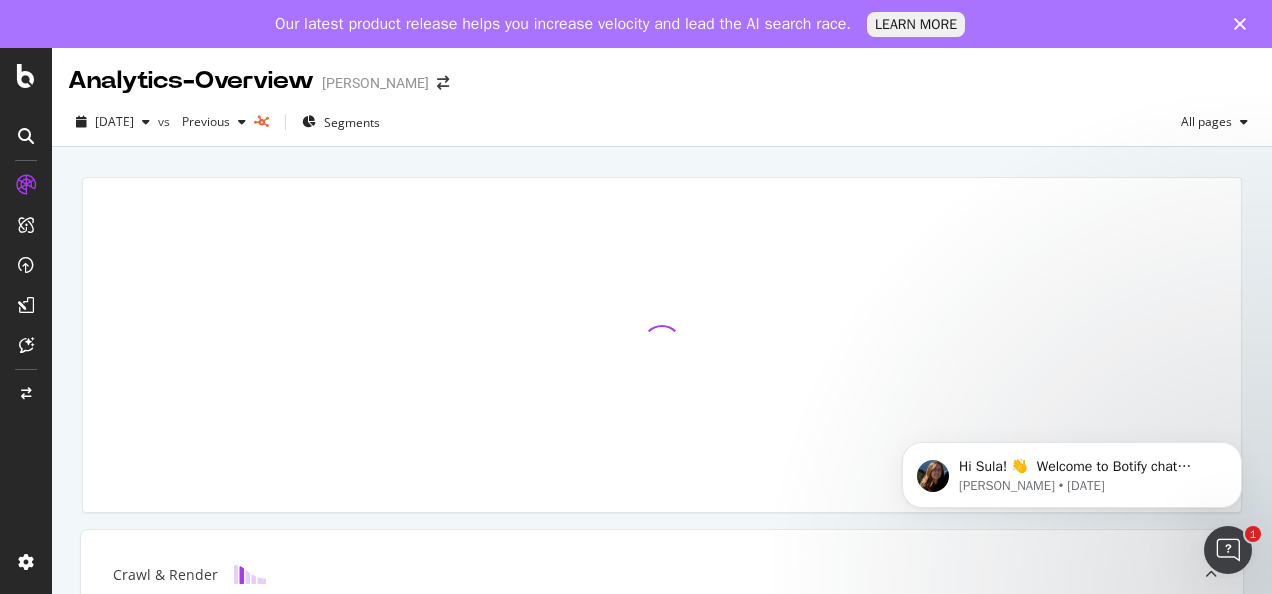 scroll, scrollTop: 0, scrollLeft: 0, axis: both 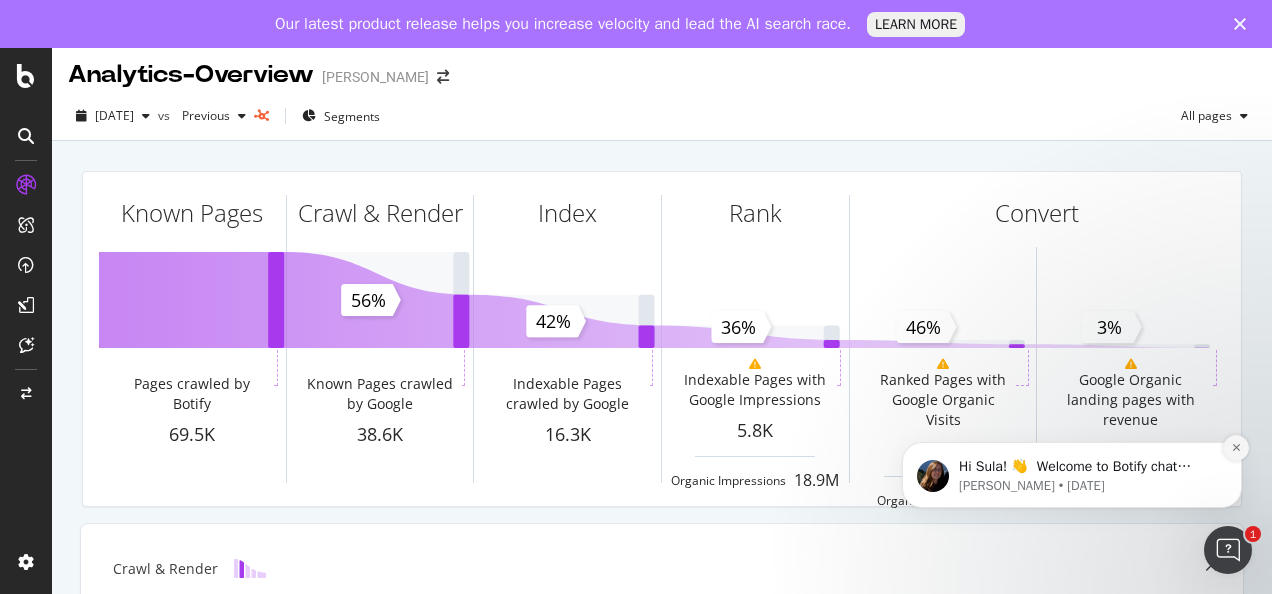 click 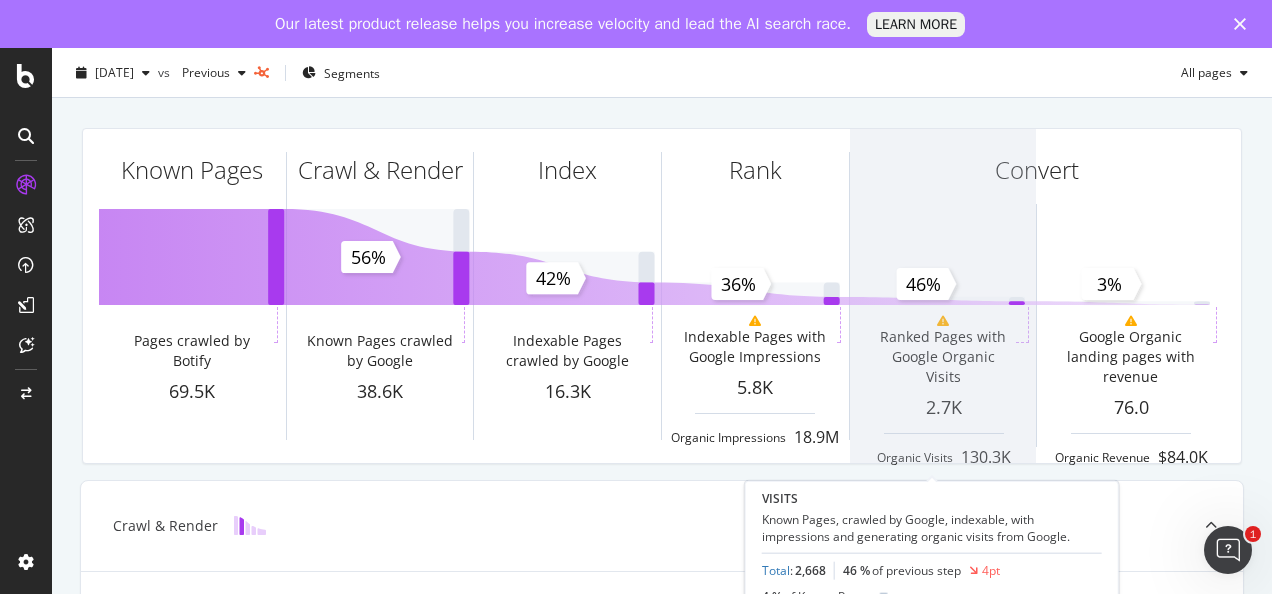 scroll, scrollTop: 0, scrollLeft: 0, axis: both 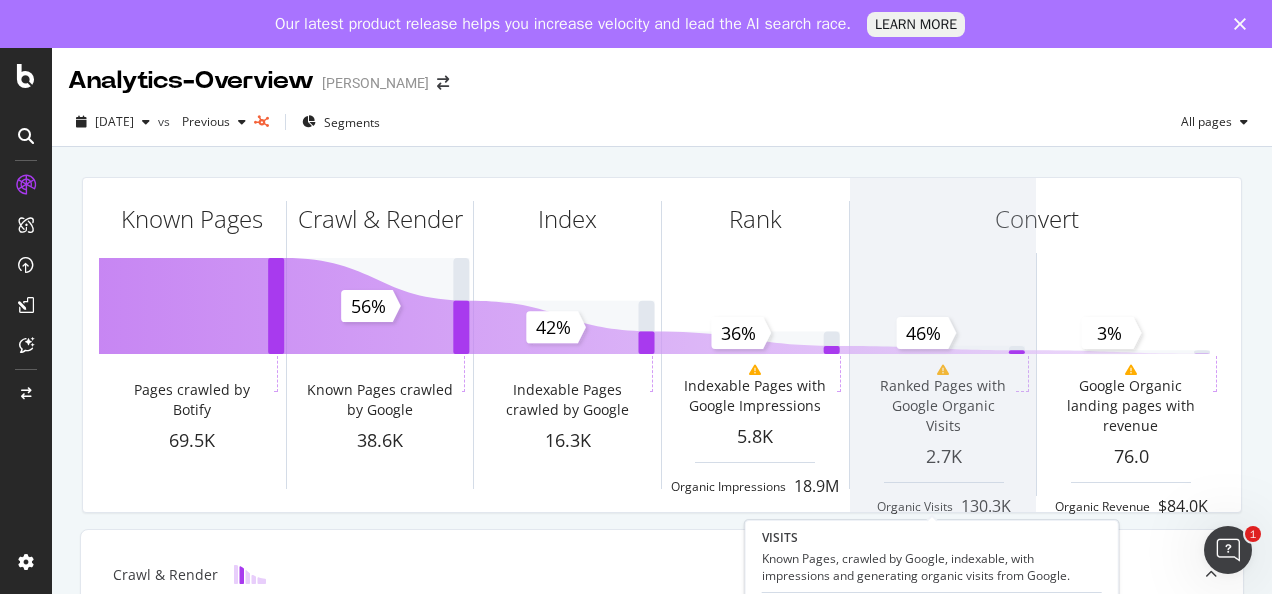 click at bounding box center [943, 345] 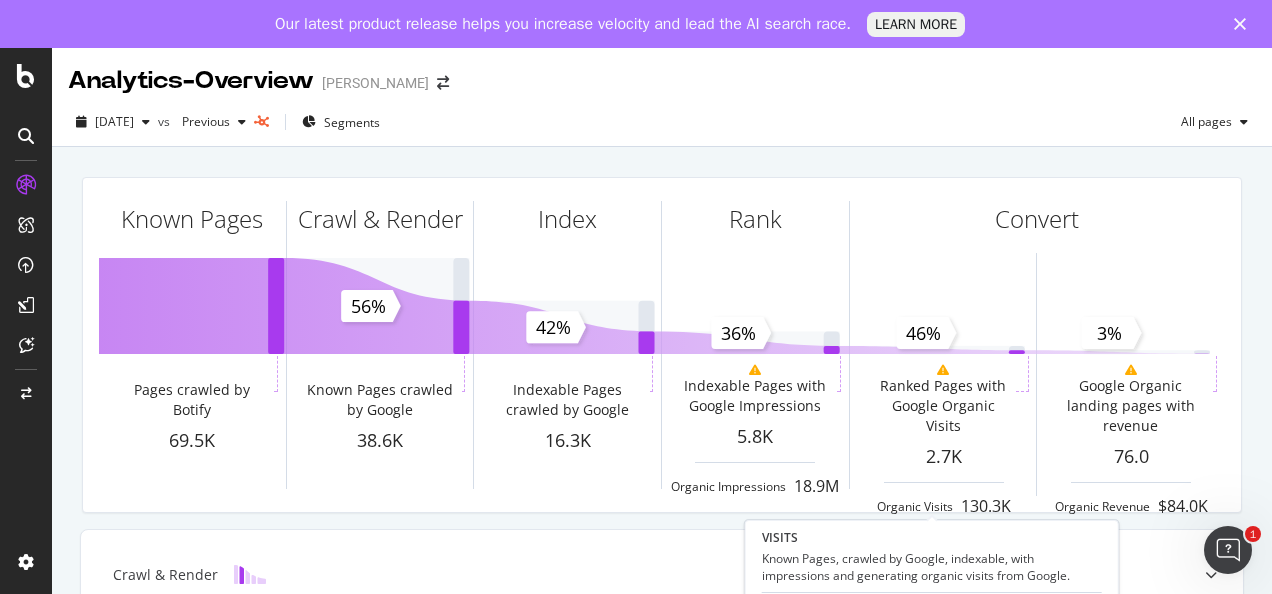 scroll, scrollTop: 48, scrollLeft: 0, axis: vertical 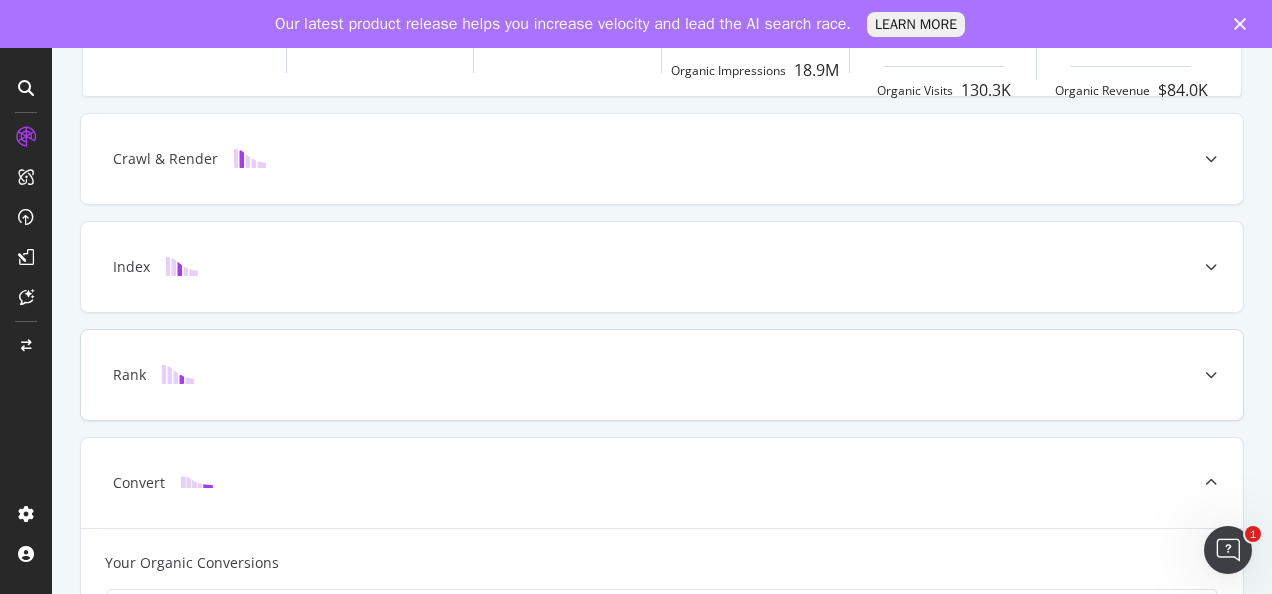 click on "Rank" at bounding box center [662, 375] 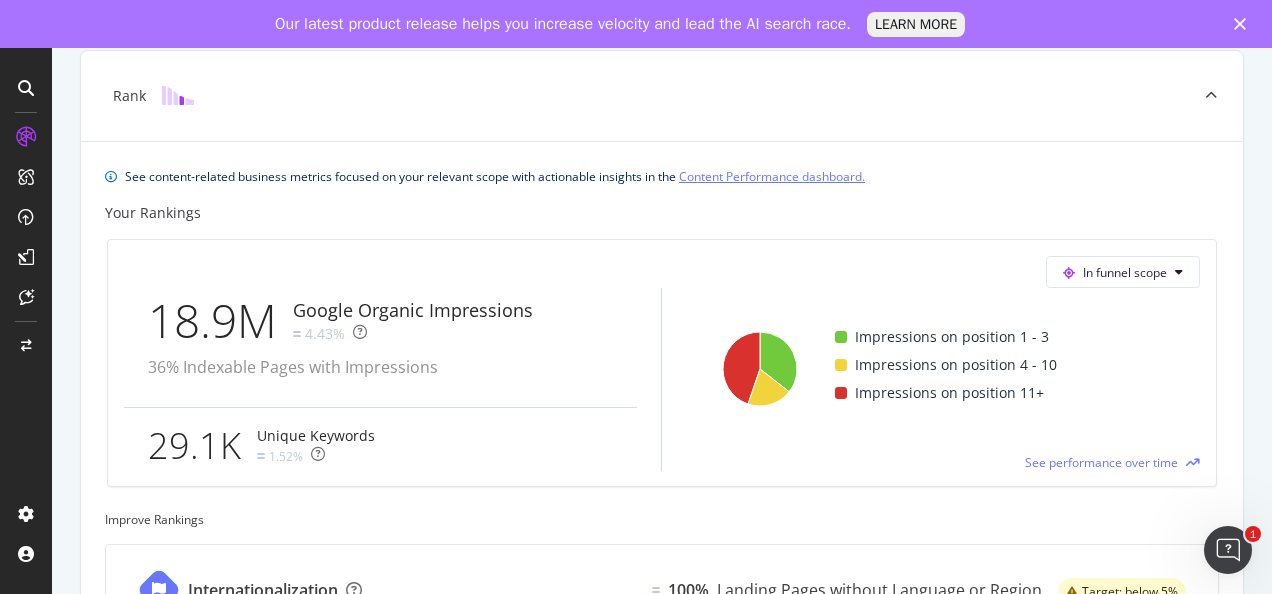 scroll, scrollTop: 685, scrollLeft: 0, axis: vertical 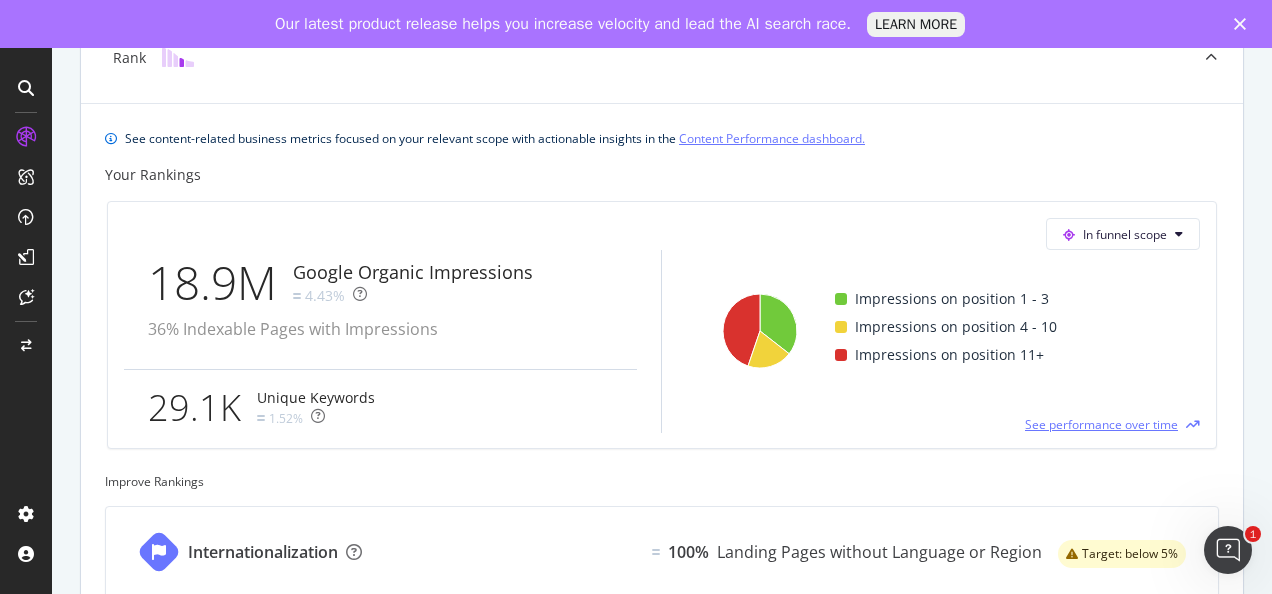 click on "See performance over time" at bounding box center (1101, 424) 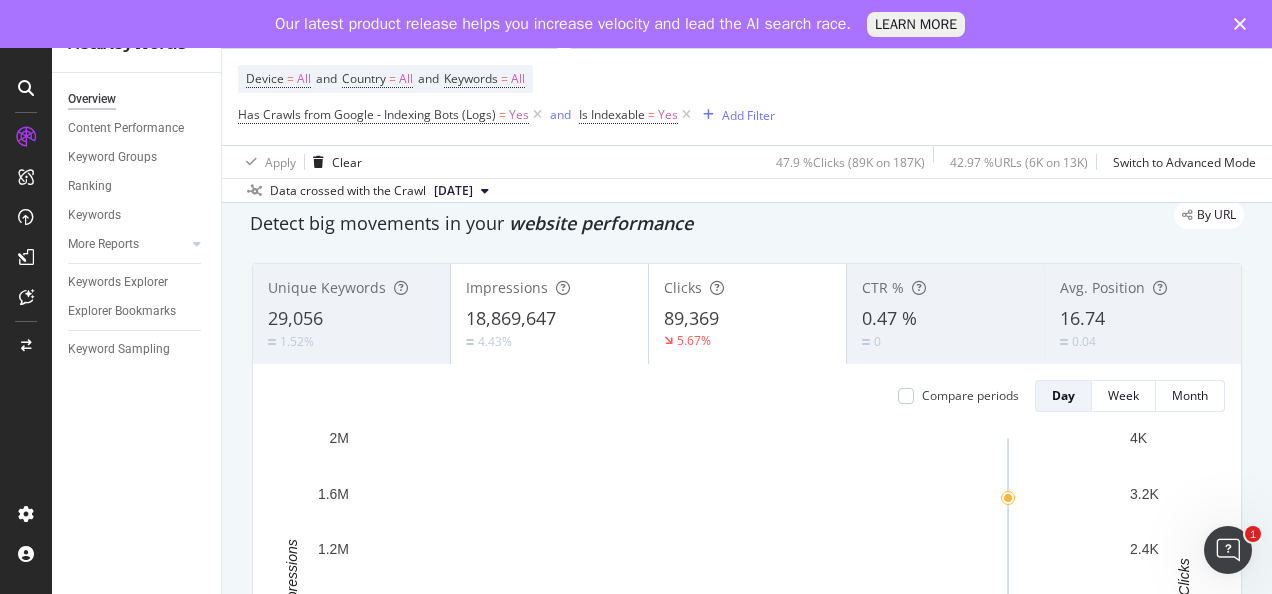 scroll, scrollTop: 0, scrollLeft: 0, axis: both 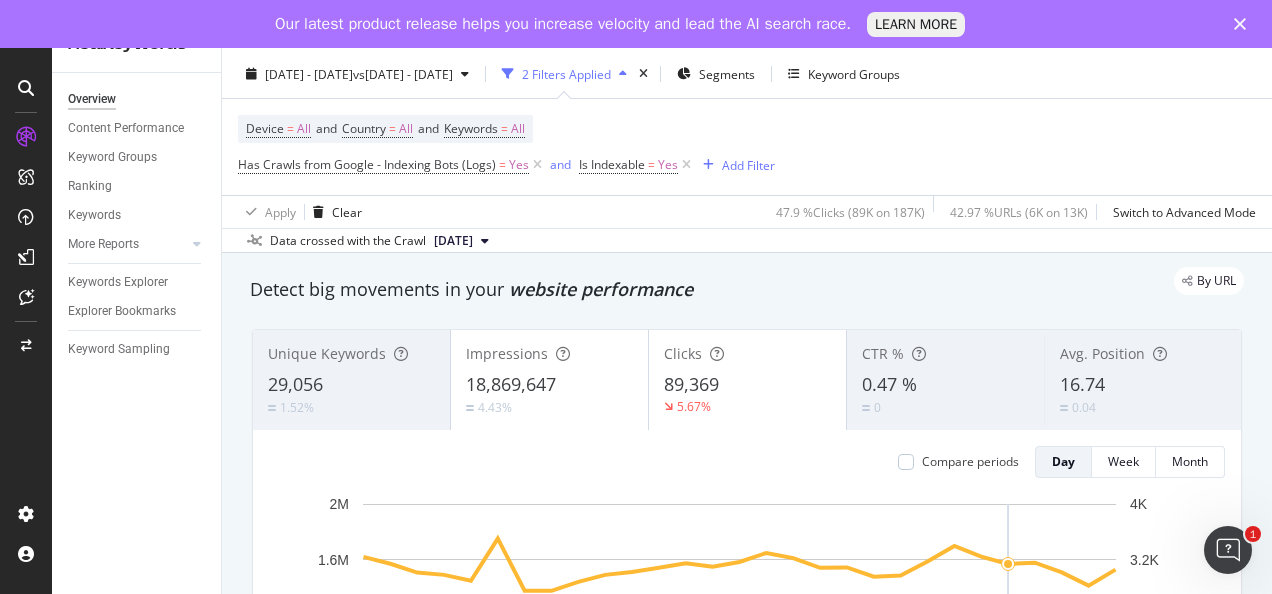 click on "CTR %" at bounding box center (945, 354) 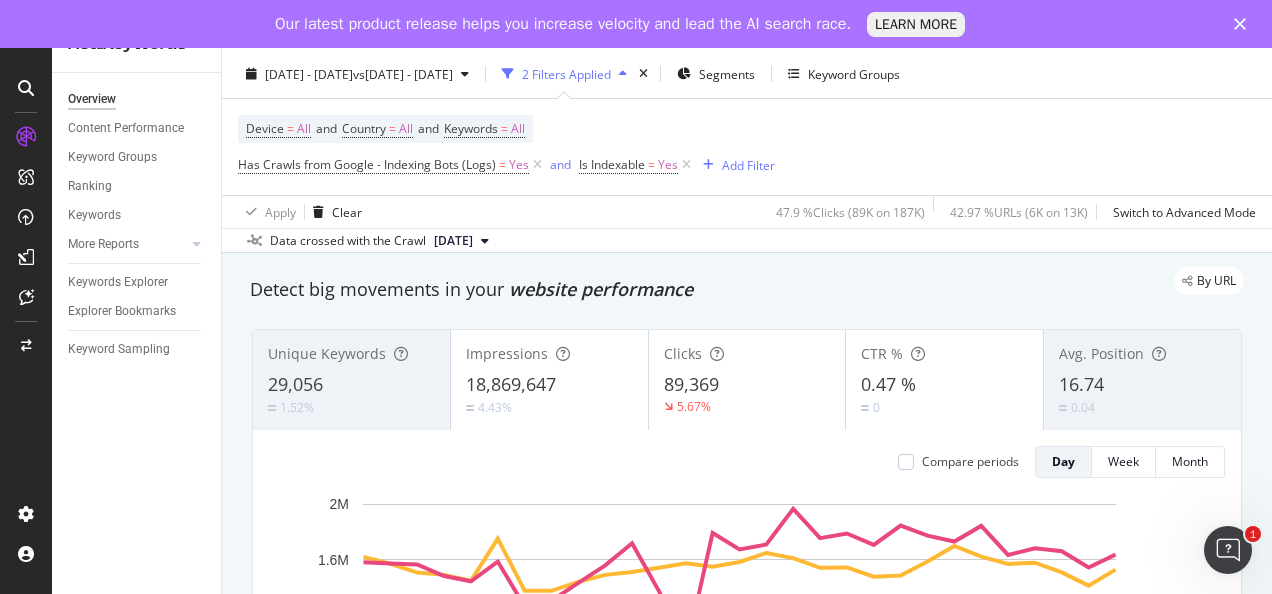 click on "[DATE]" at bounding box center [461, 241] 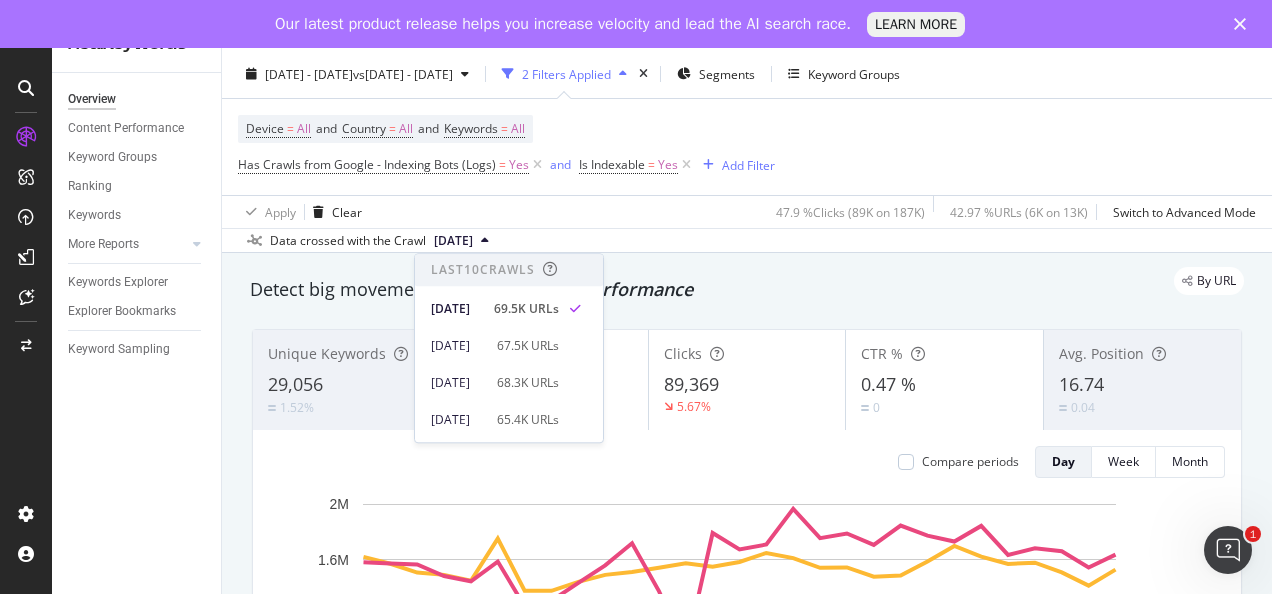 click on "Unique Keywords 29,056 1.52% Impressions 18,869,647 4.43% Clicks 89,369 5.67% CTR % 0.47 % 0 Avg. Position 16.74 0.04 Compare periods Day Week Month [DATE] [DATE] [DATE] [DATE] [DATE] [DATE] [DATE] [DATE] [DATE] 0 400K 800K 1.2M 1.6M 2M Impressions Date Impressions Clicks CTR % [DATE] 683,180 3,243 0.47 [DATE] 665,879 3,144 0.47 [DATE] 641,708 3,017 0.47 [DATE] 670,489 2,984 0.44 [DATE] 668,382 2,898 0.43 [DATE] 736,397 3,508 0.47 [DATE] 726,740 2,756 0.37 [DATE] 703,010 2,753 0.39 [DATE] 669,937 2,882 0.43 [DATE] 637,490 2,984 0.46 [DATE] 585,900 3,024 0.51 [DATE] 748,047 3,086 0.41 [DATE] 1,120,742 3,150 0.28 [DATE] 575,978 3,100 0.53 [DATE] 630,599 3,170 0.5 [DATE] 642,800 3,300 0.51 [DATE] 546,266 3,226 0.59 [DATE] 585,239 3,085 0.52 [DATE] 575,364 3,091 0.53 [DATE] 576,978 2,957 0.51 [DATE] 536,682 2,975 0.55 [DATE] 596,683 3,178" at bounding box center (747, 613) 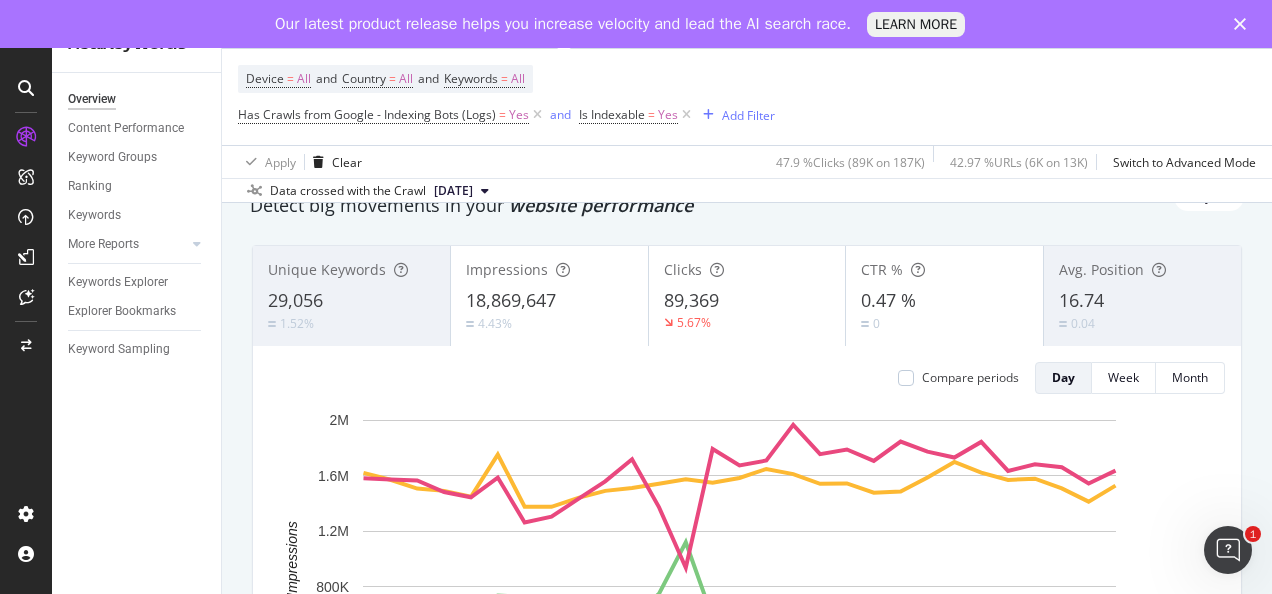 scroll, scrollTop: 0, scrollLeft: 0, axis: both 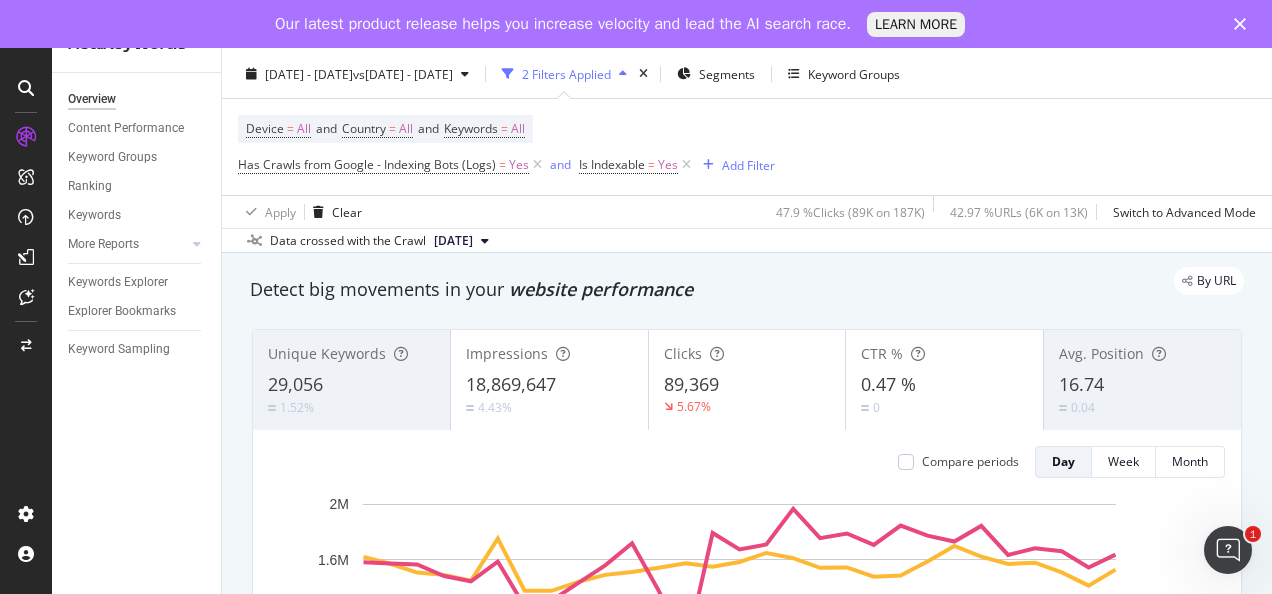 click at bounding box center [485, 241] 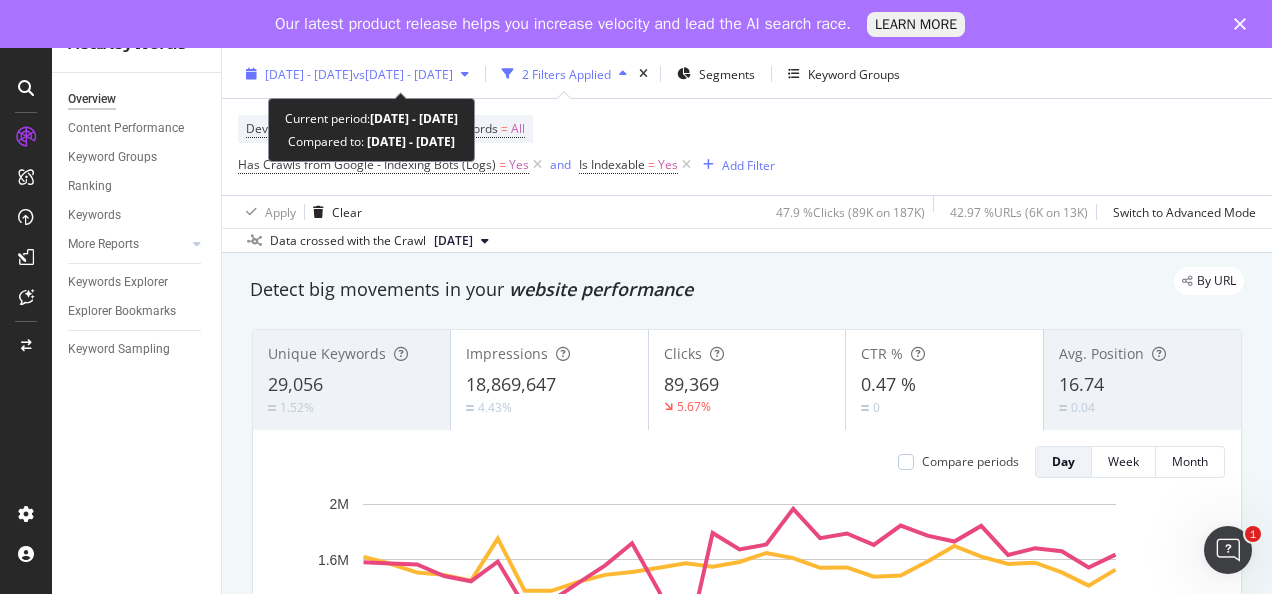 click at bounding box center [465, 74] 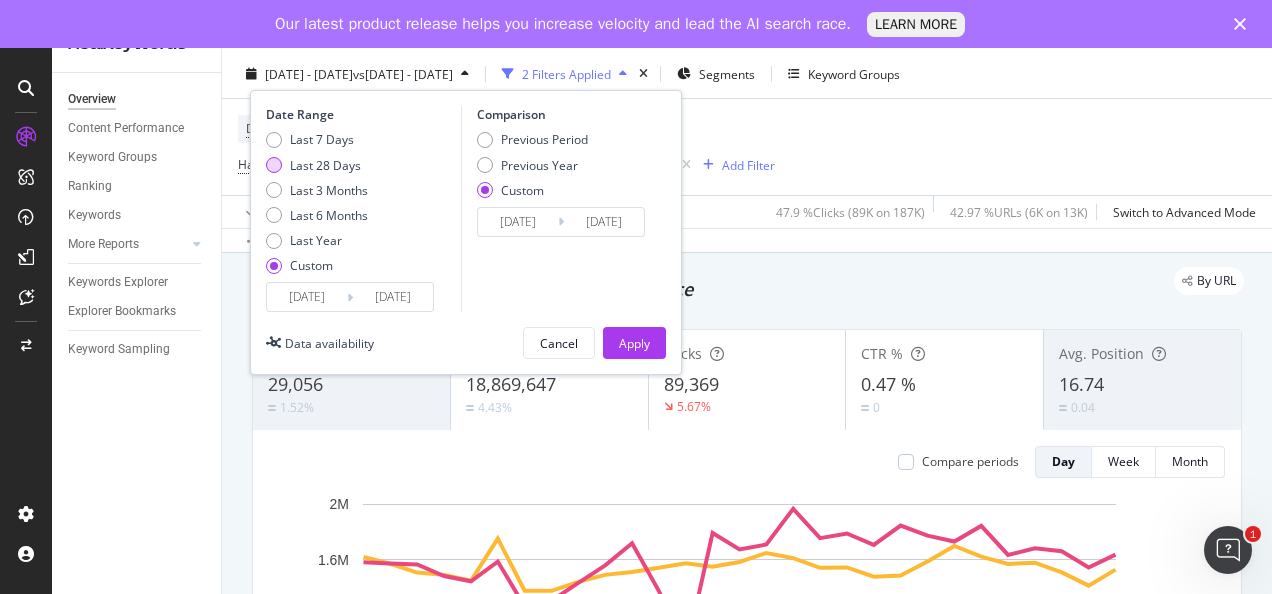 click at bounding box center (274, 165) 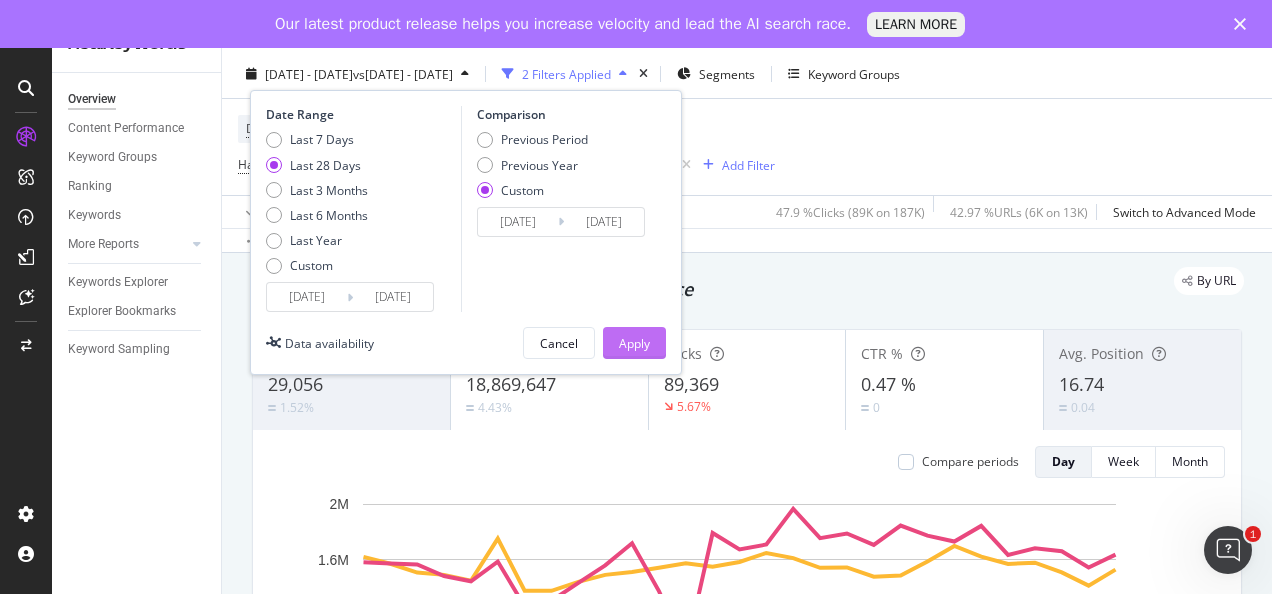 click on "Apply" at bounding box center [634, 343] 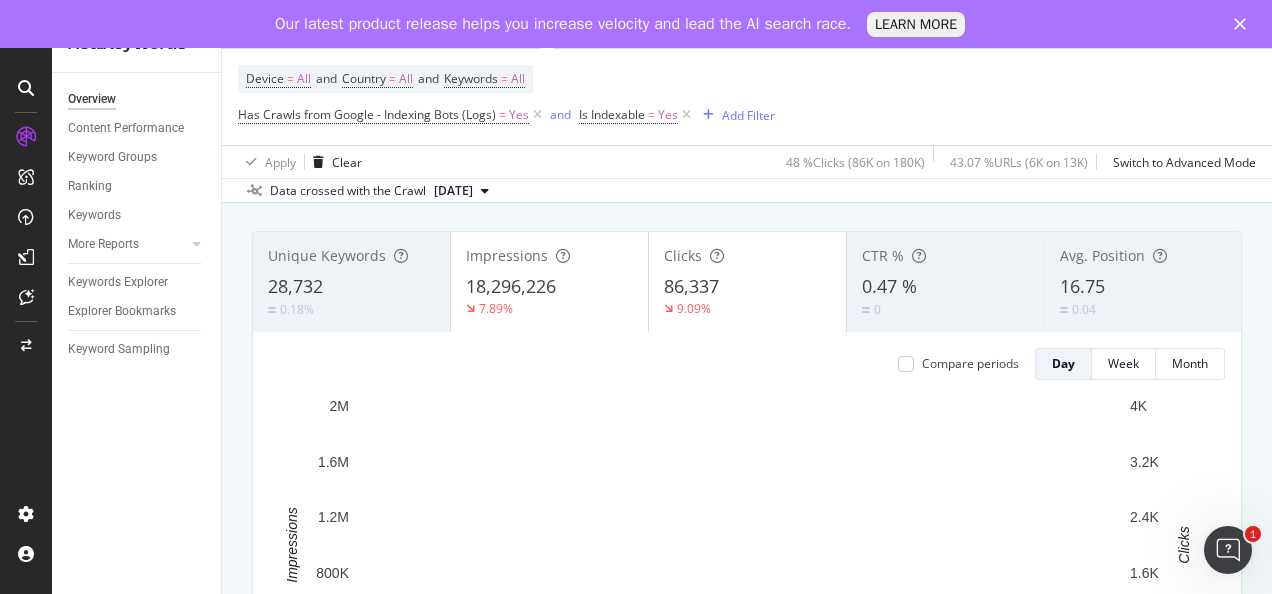 scroll, scrollTop: 0, scrollLeft: 0, axis: both 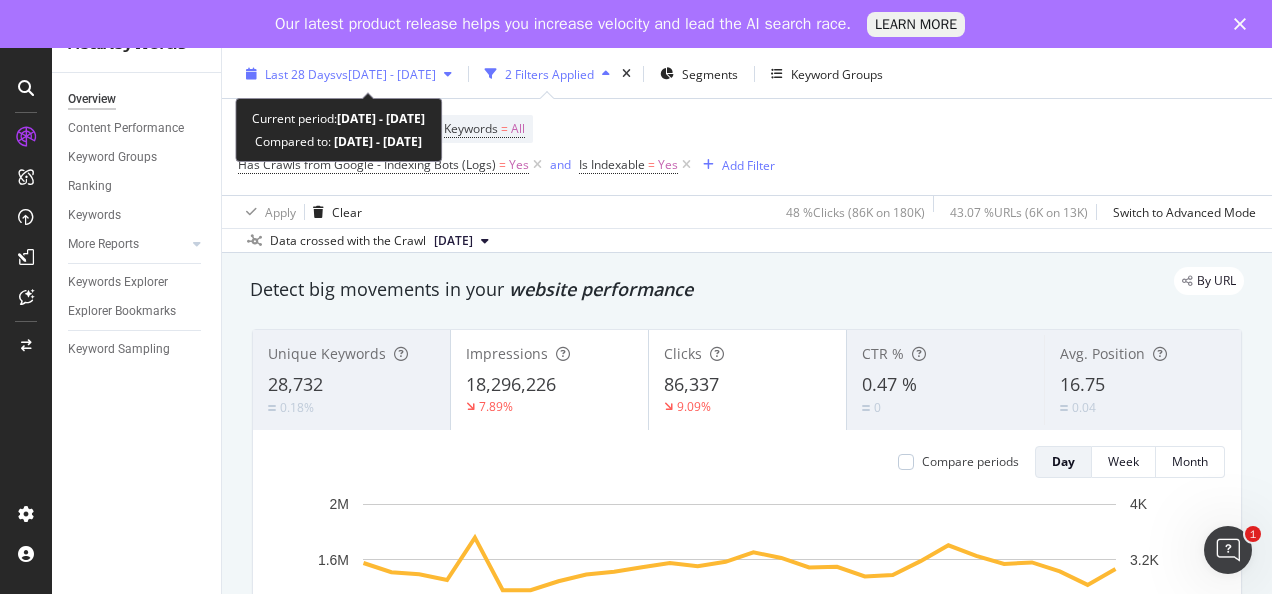 click at bounding box center (448, 74) 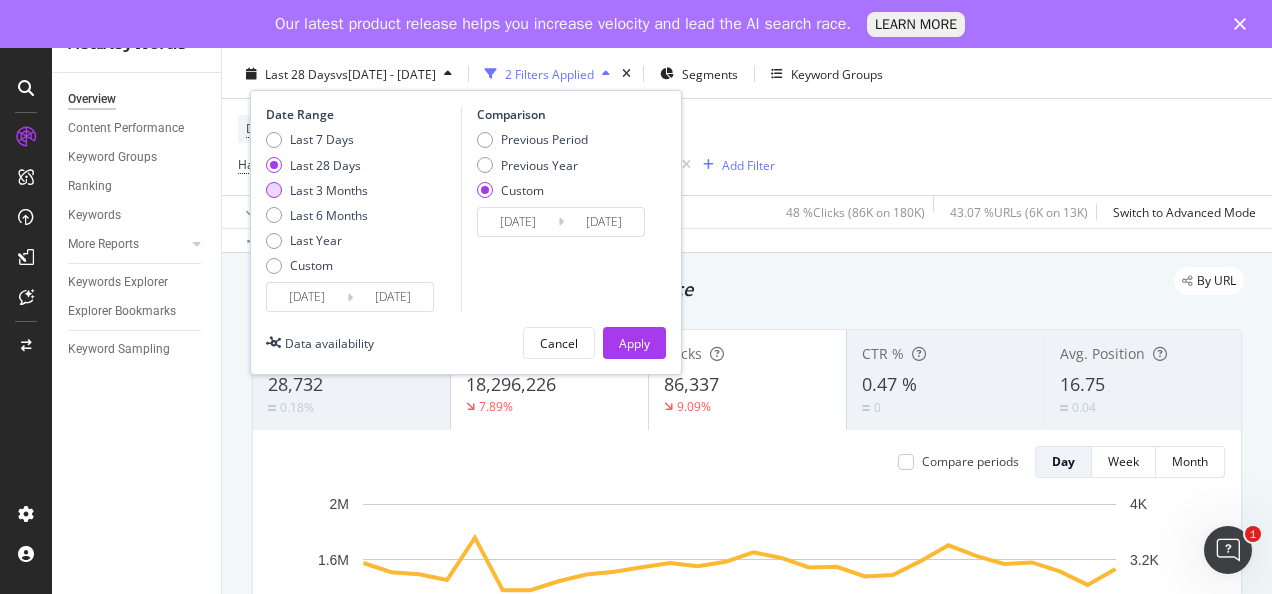 click on "Last 3 Months" at bounding box center (329, 190) 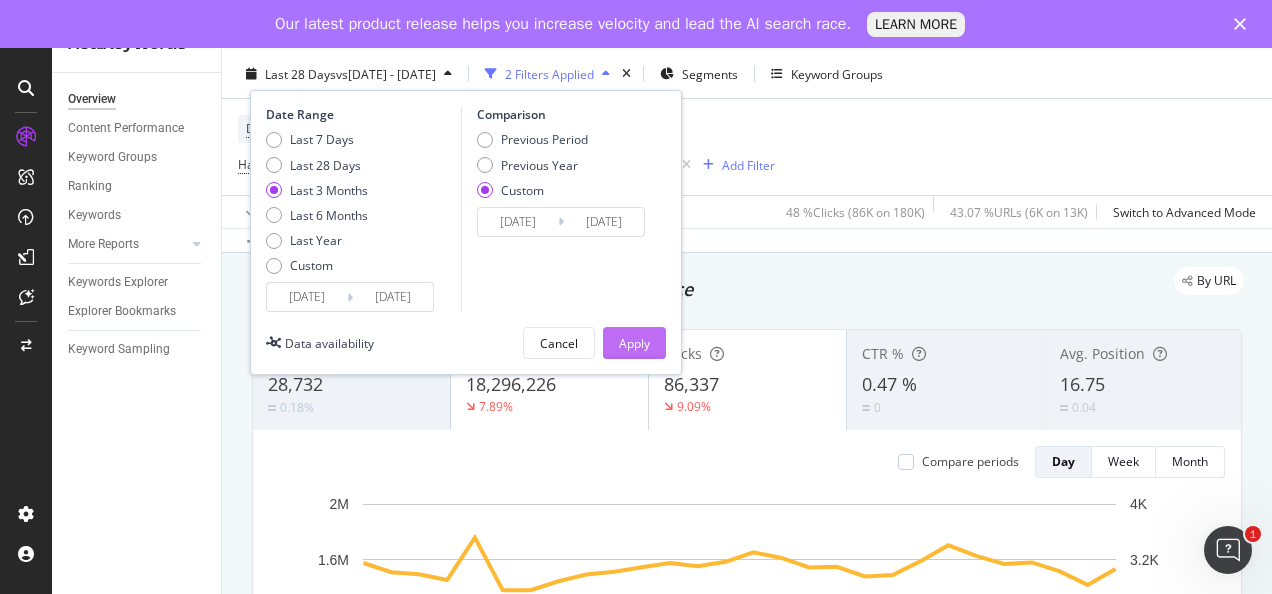 click on "Apply" at bounding box center [634, 343] 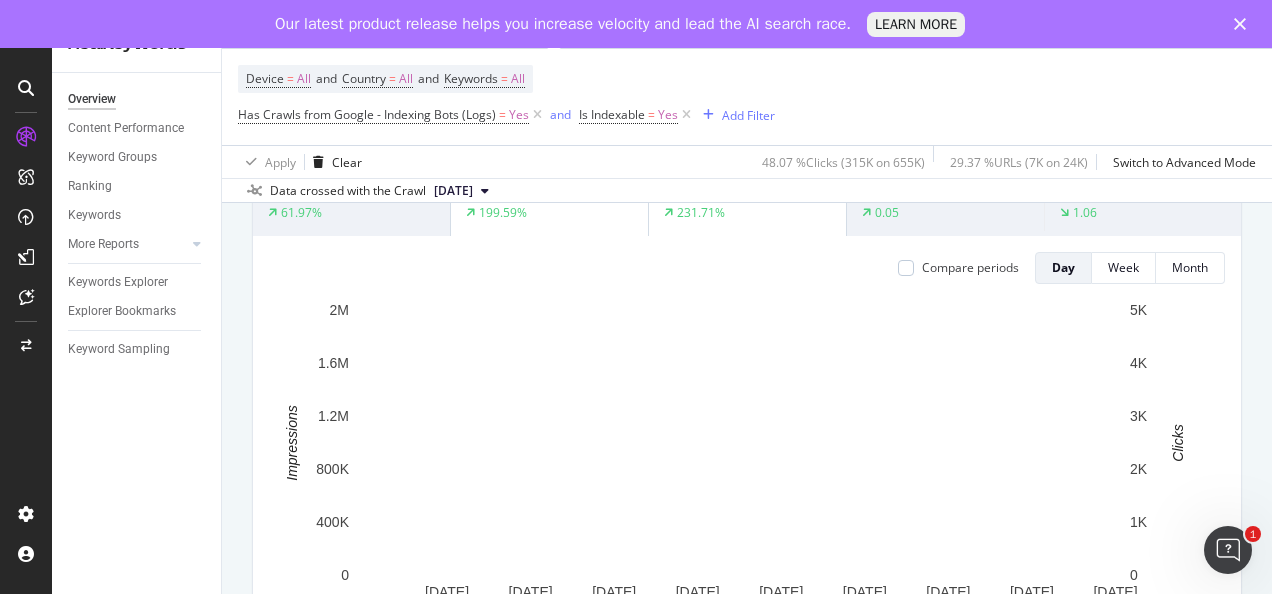 scroll, scrollTop: 195, scrollLeft: 0, axis: vertical 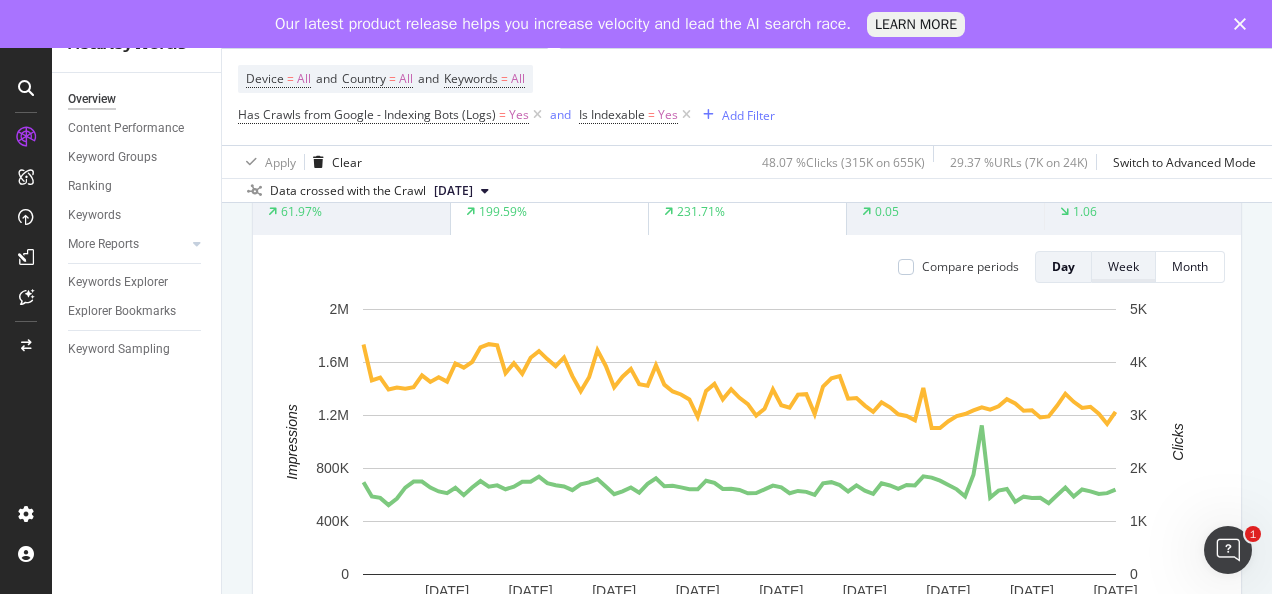 click on "Week" at bounding box center (1123, 266) 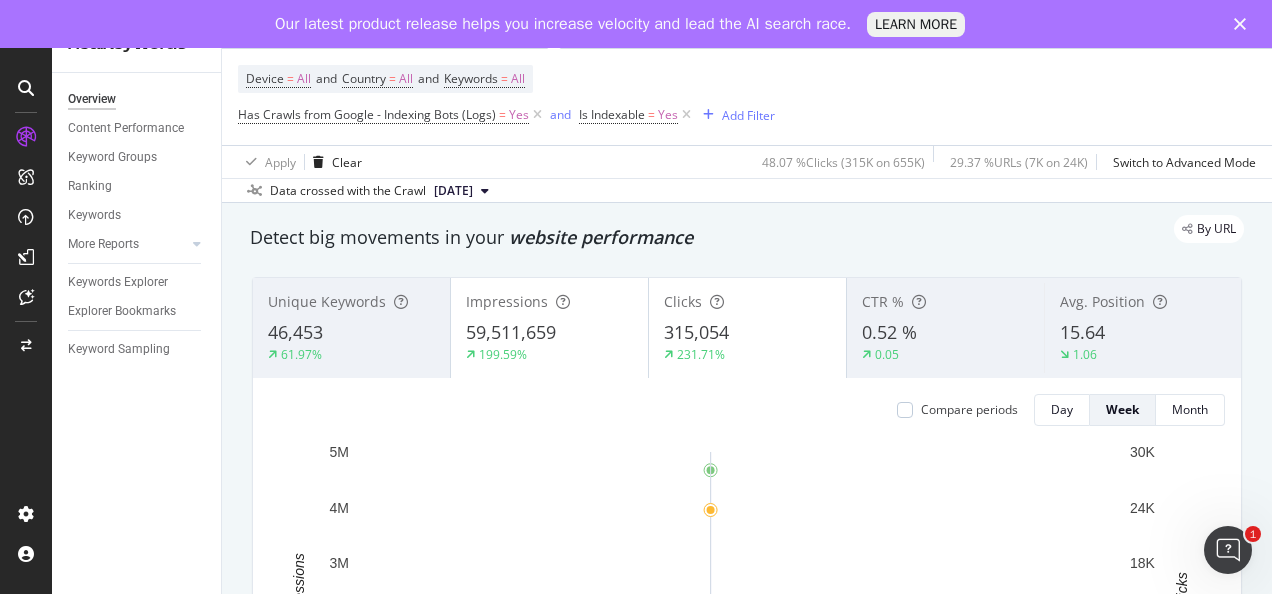 scroll, scrollTop: 0, scrollLeft: 0, axis: both 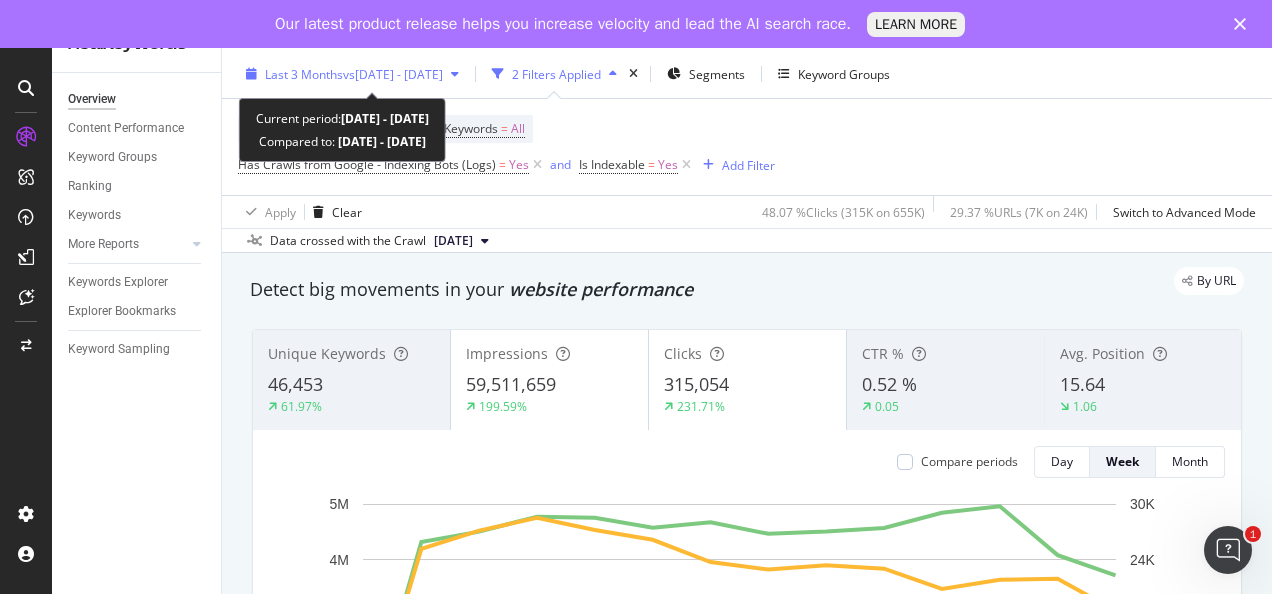 click at bounding box center (455, 74) 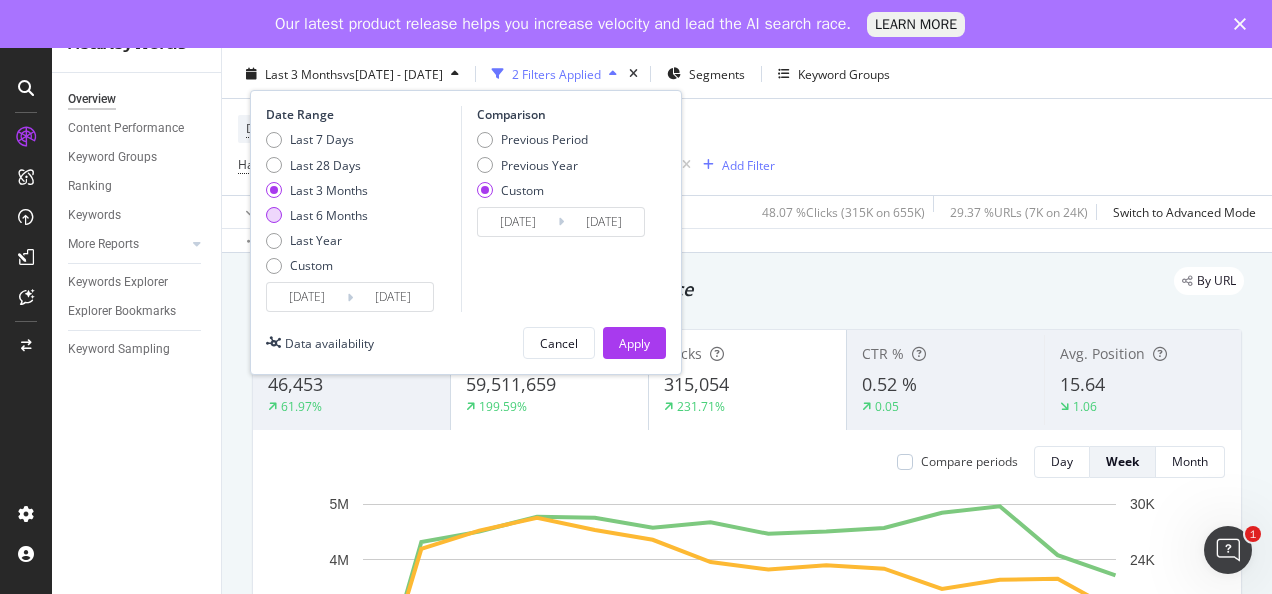 click at bounding box center [274, 215] 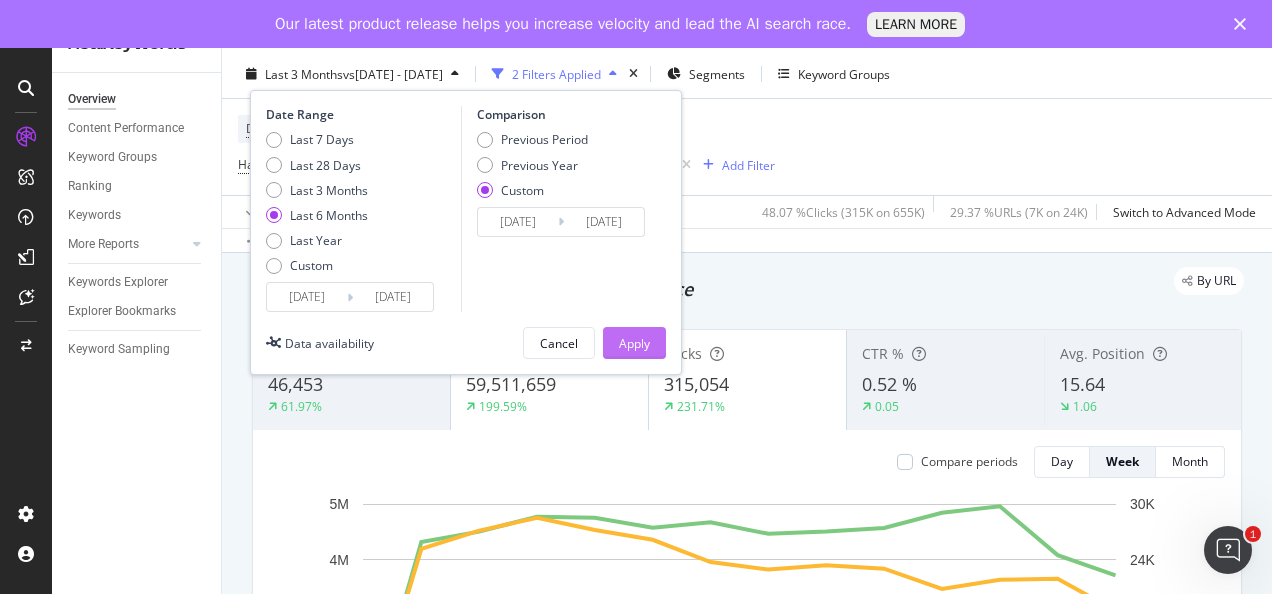 click on "Apply" at bounding box center (634, 343) 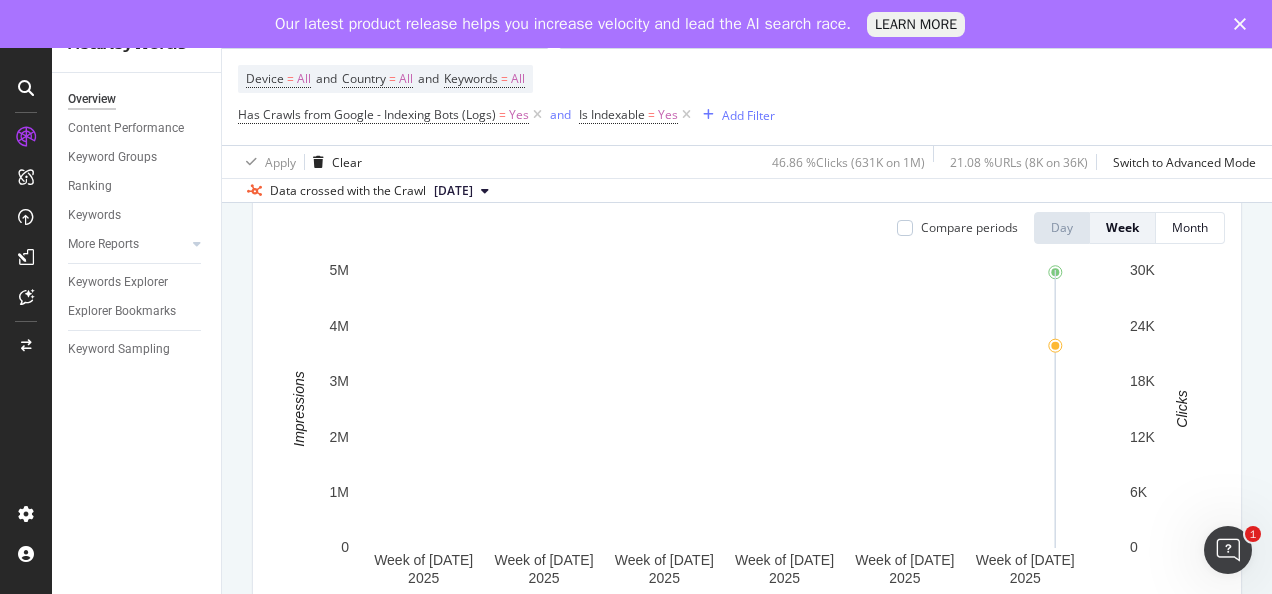 scroll, scrollTop: 233, scrollLeft: 0, axis: vertical 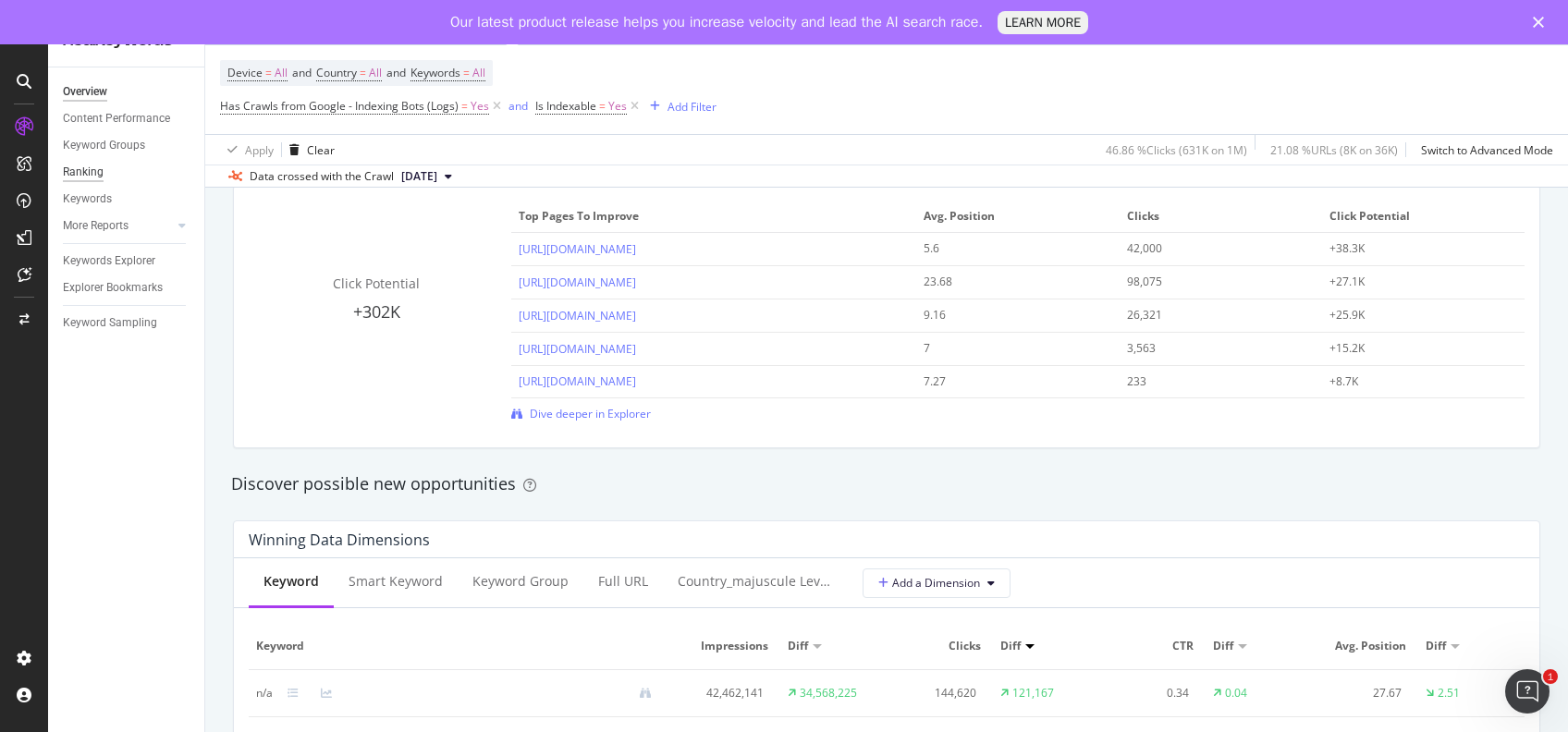 click on "Ranking" at bounding box center [83, 172] 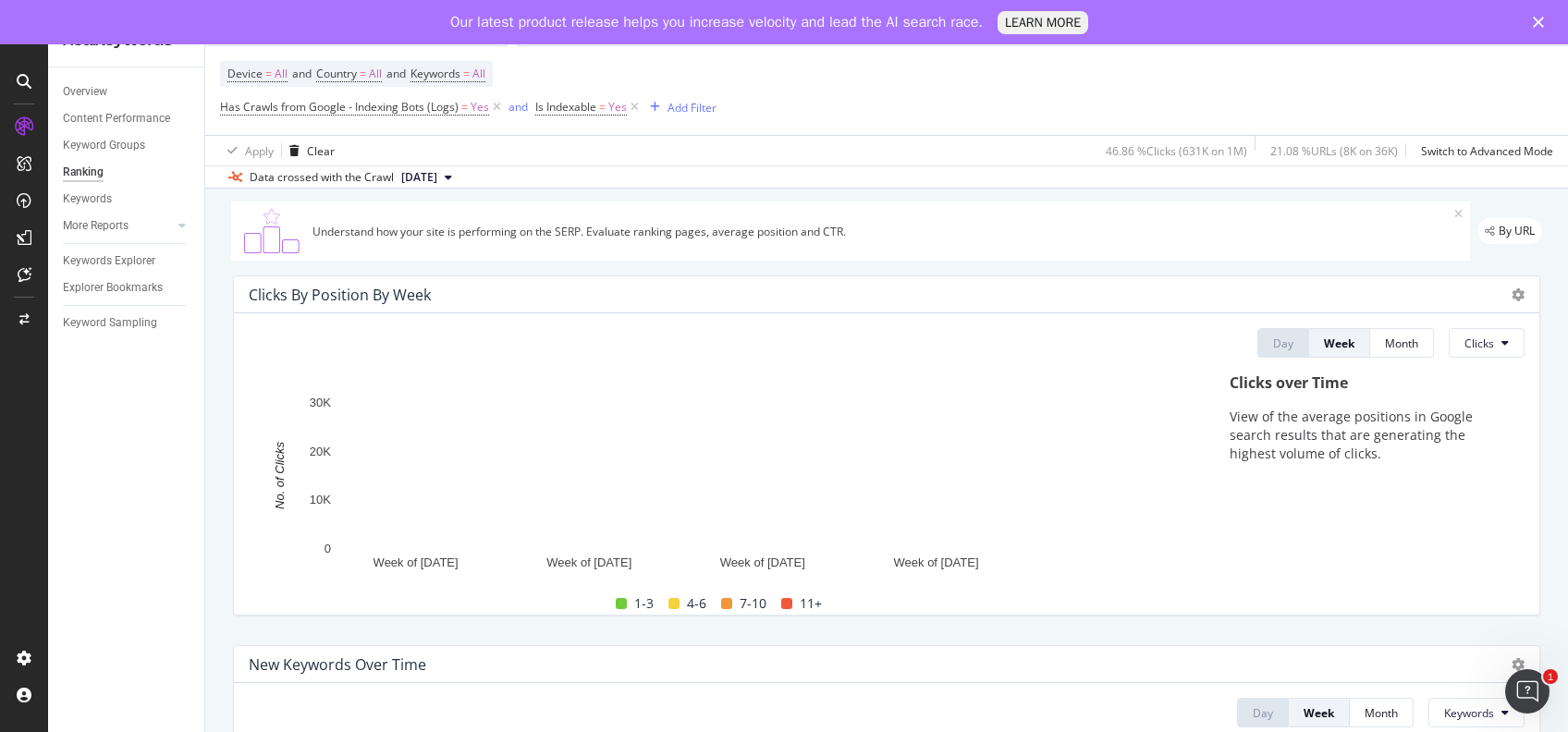 scroll, scrollTop: 48, scrollLeft: 0, axis: vertical 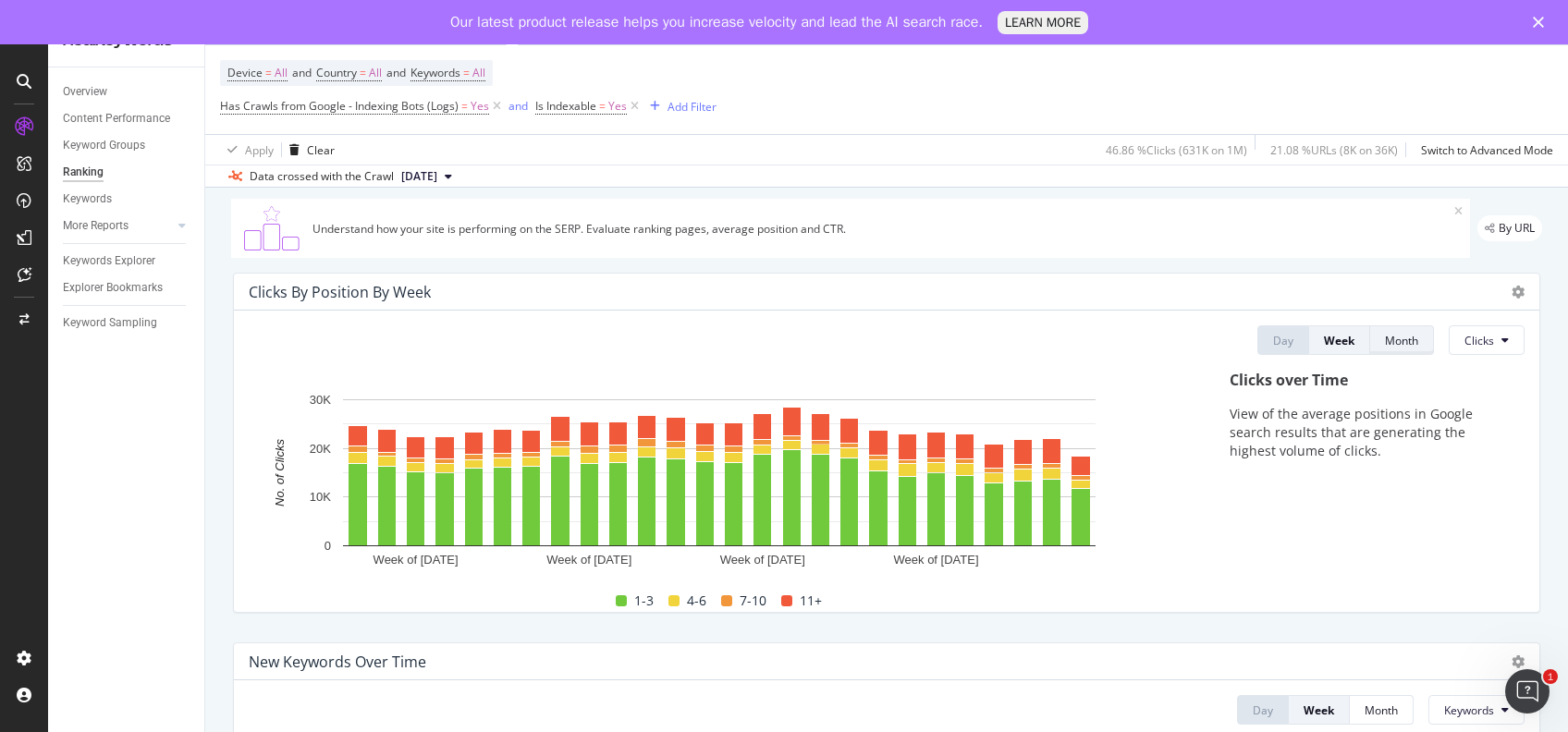 click on "Month" at bounding box center (1402, 340) 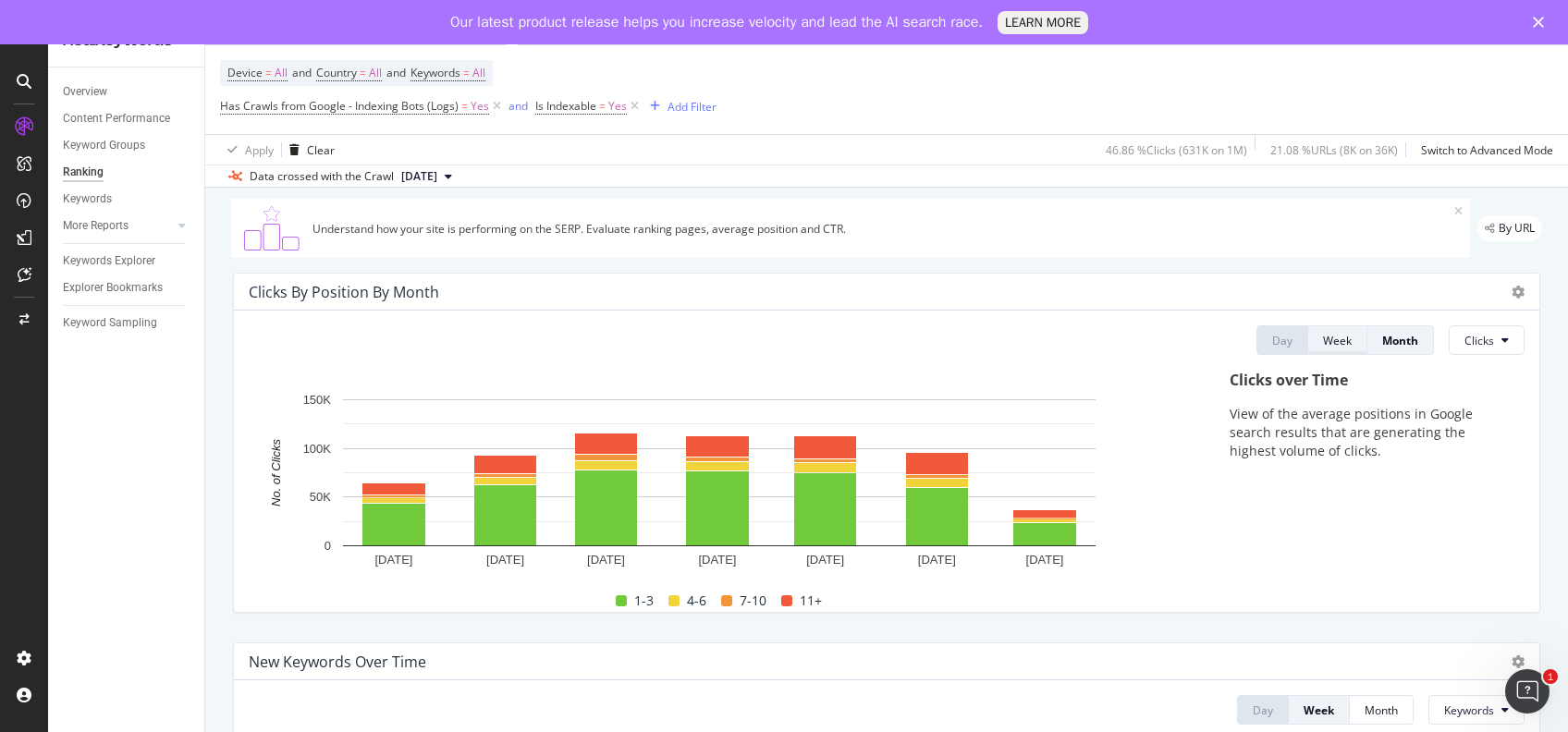 click on "Week" at bounding box center [1337, 340] 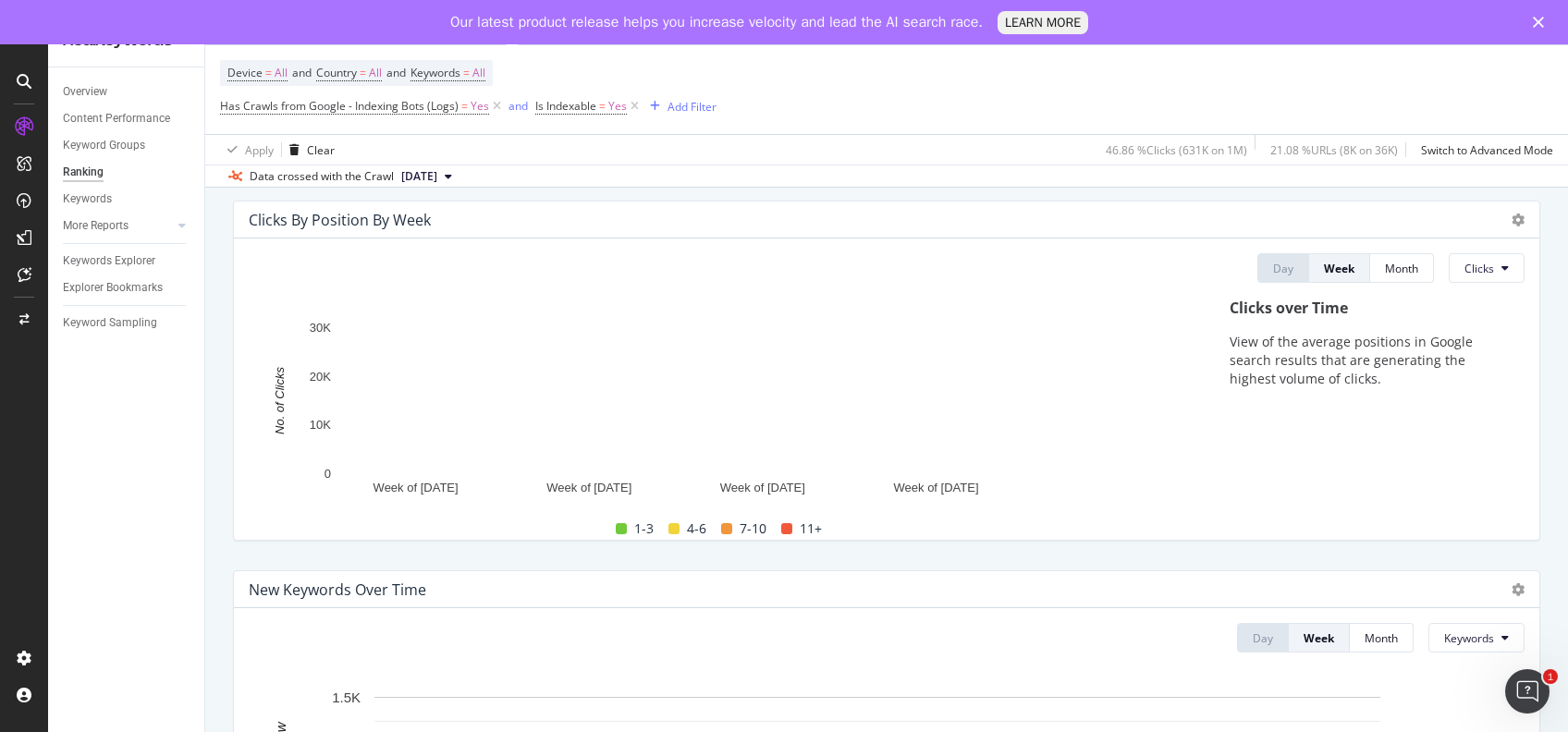 scroll, scrollTop: 89, scrollLeft: 0, axis: vertical 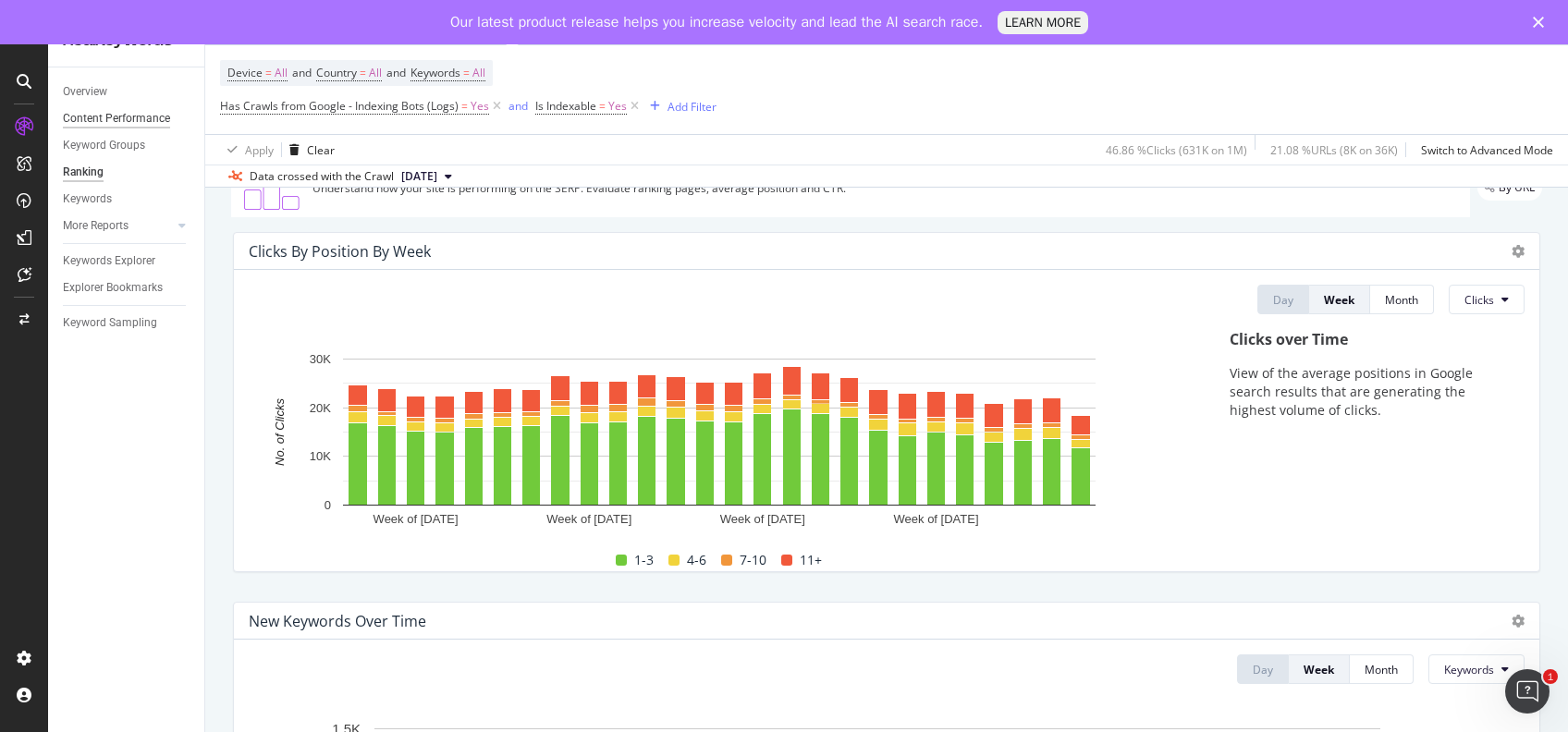 click on "Content Performance" at bounding box center [116, 118] 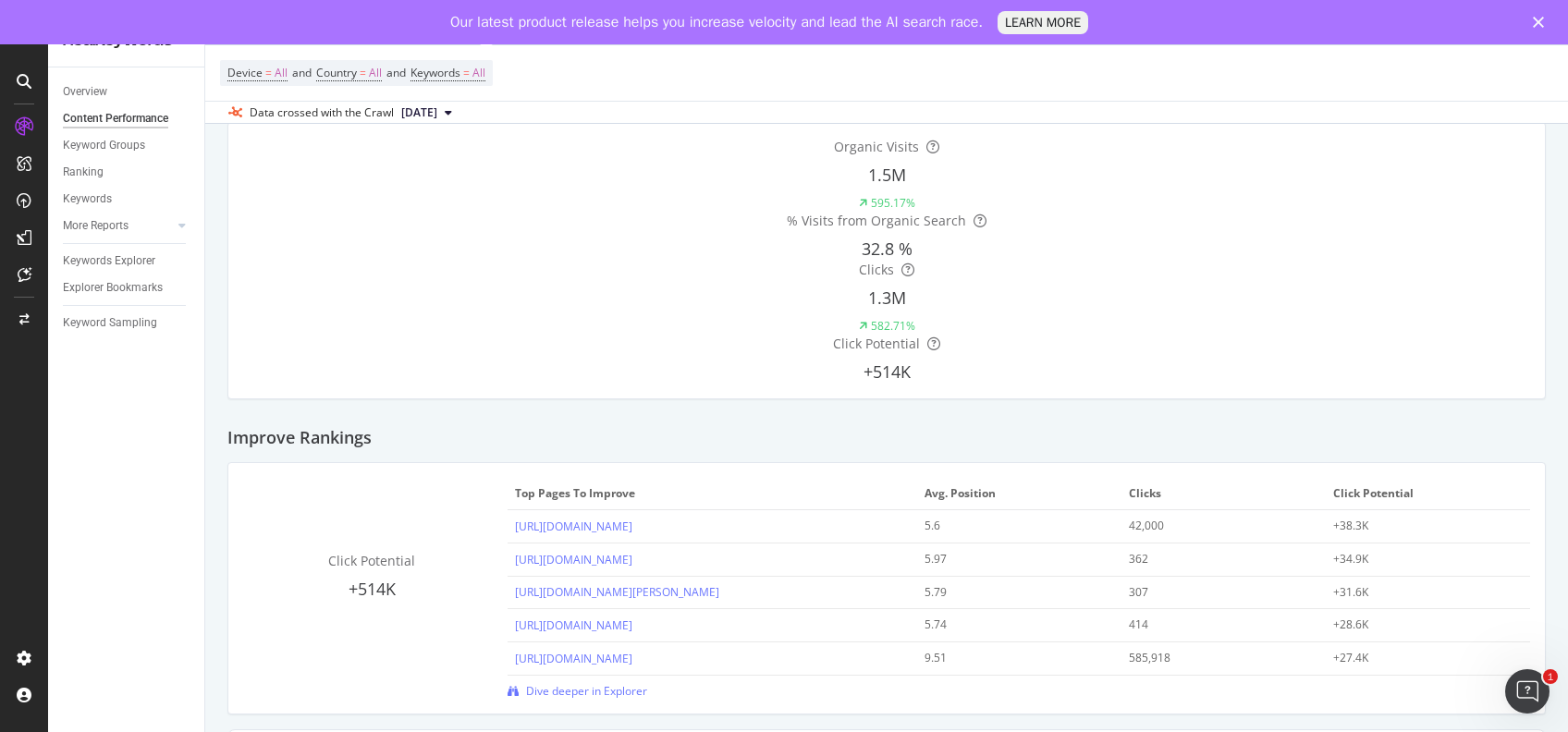 scroll, scrollTop: 0, scrollLeft: 0, axis: both 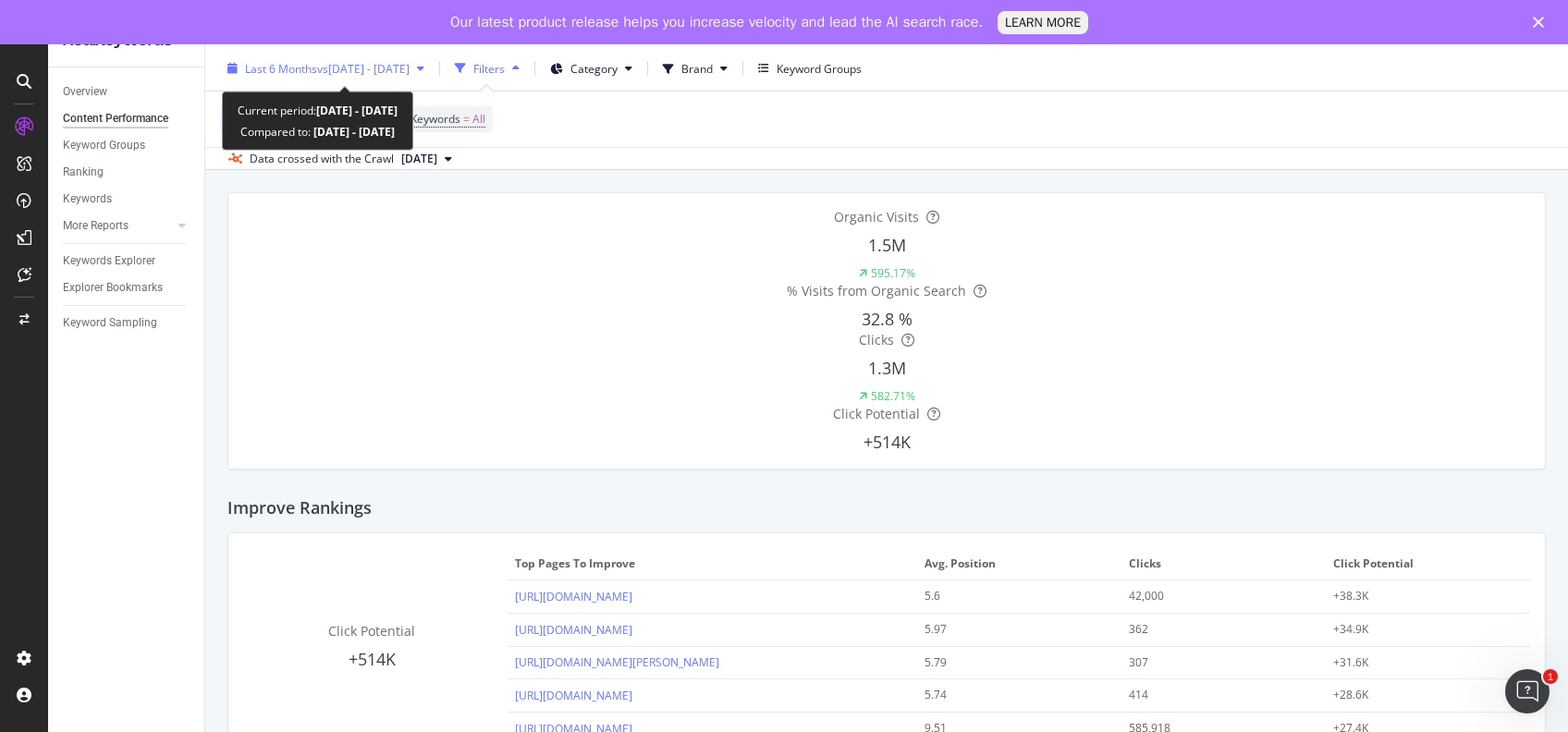 click at bounding box center [421, 68] 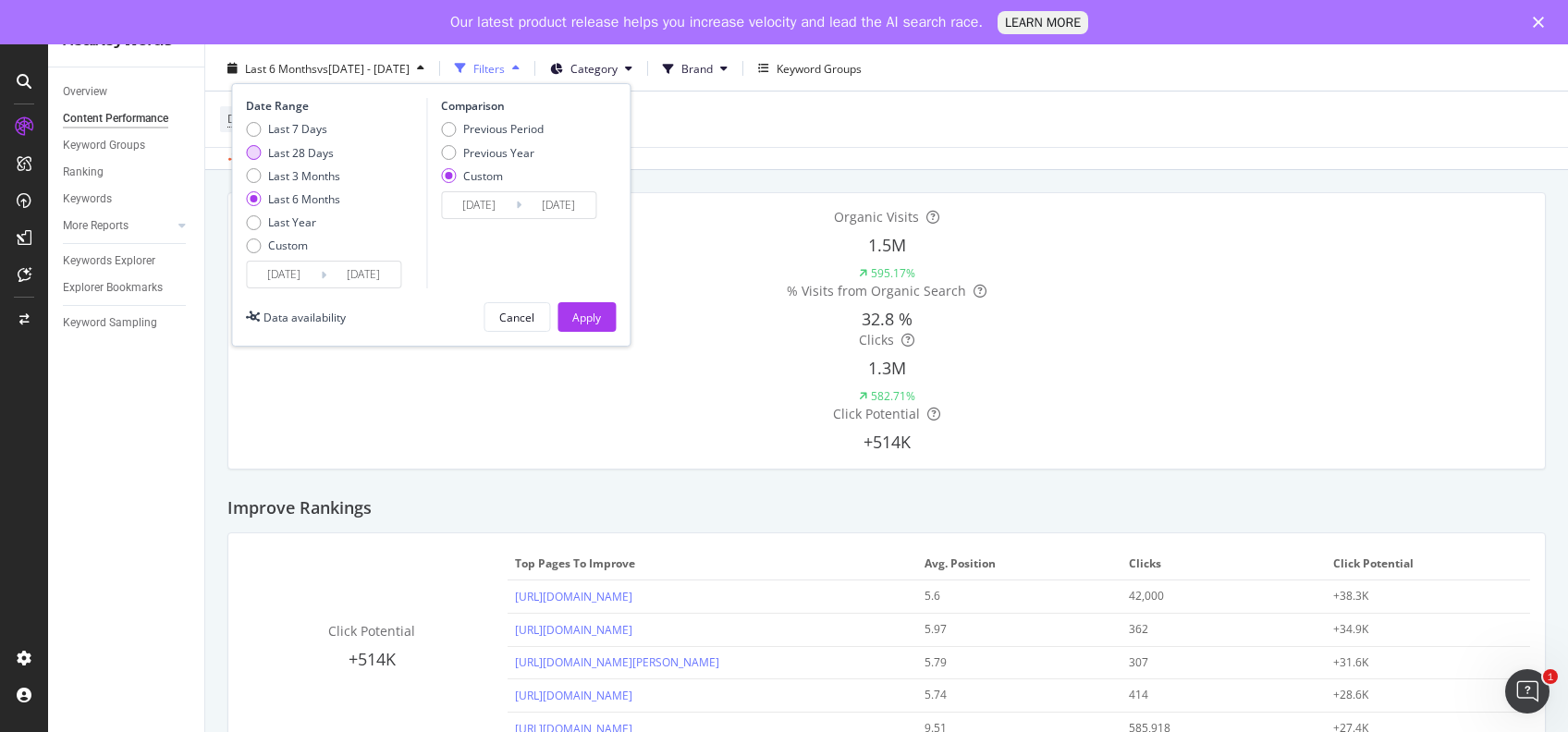 click at bounding box center [253, 152] 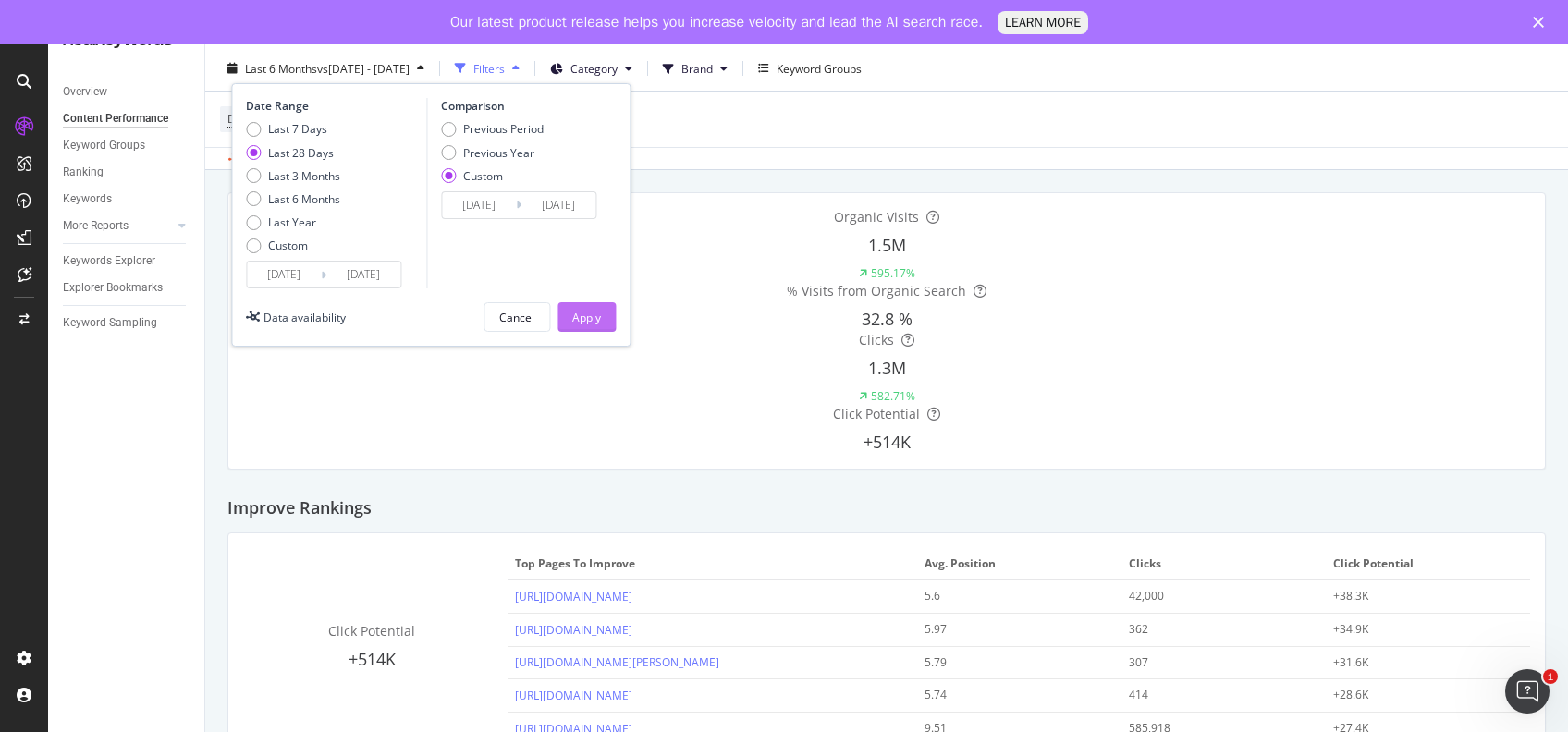 click on "Apply" at bounding box center (586, 317) 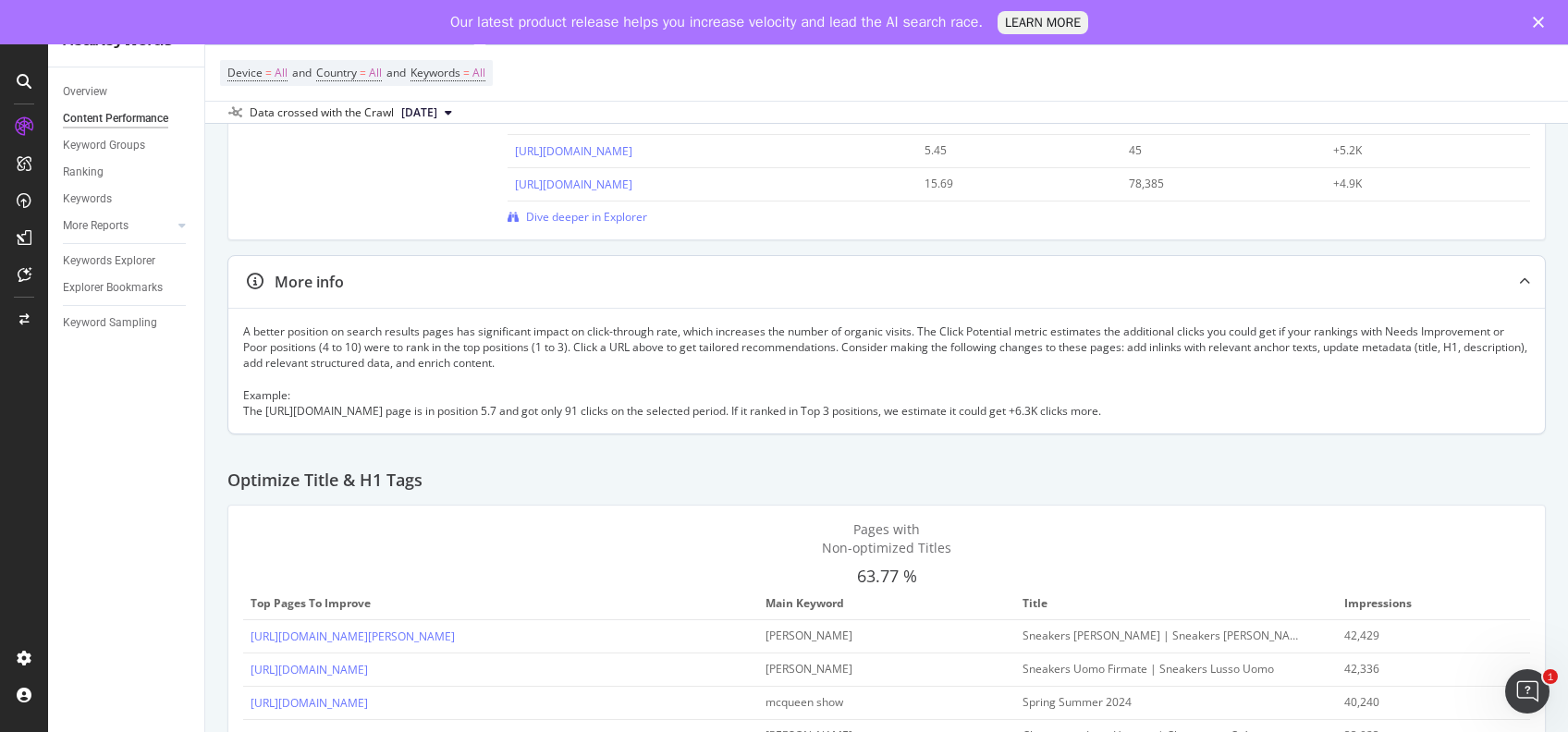 scroll, scrollTop: 541, scrollLeft: 0, axis: vertical 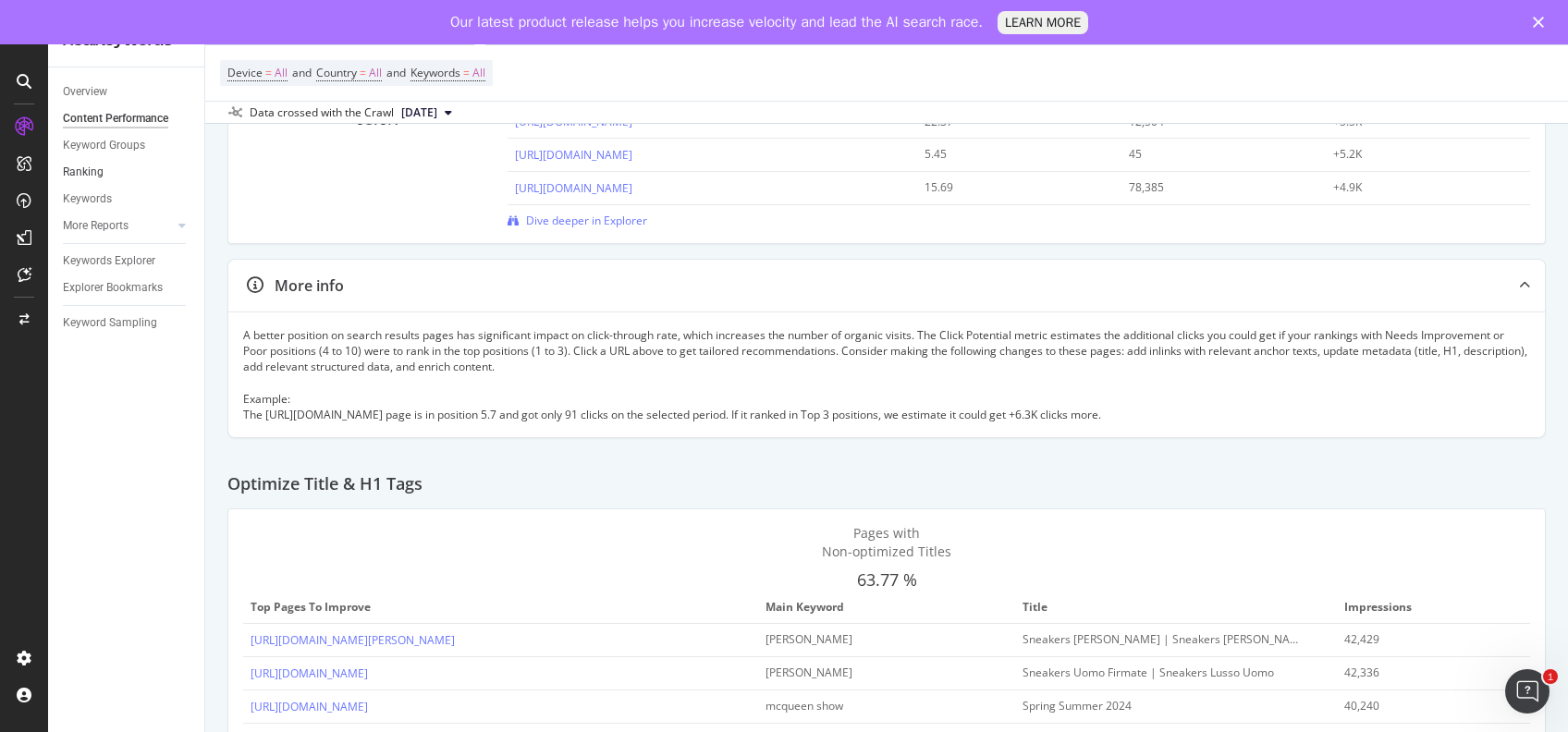 click on "Ranking" at bounding box center (127, 172) 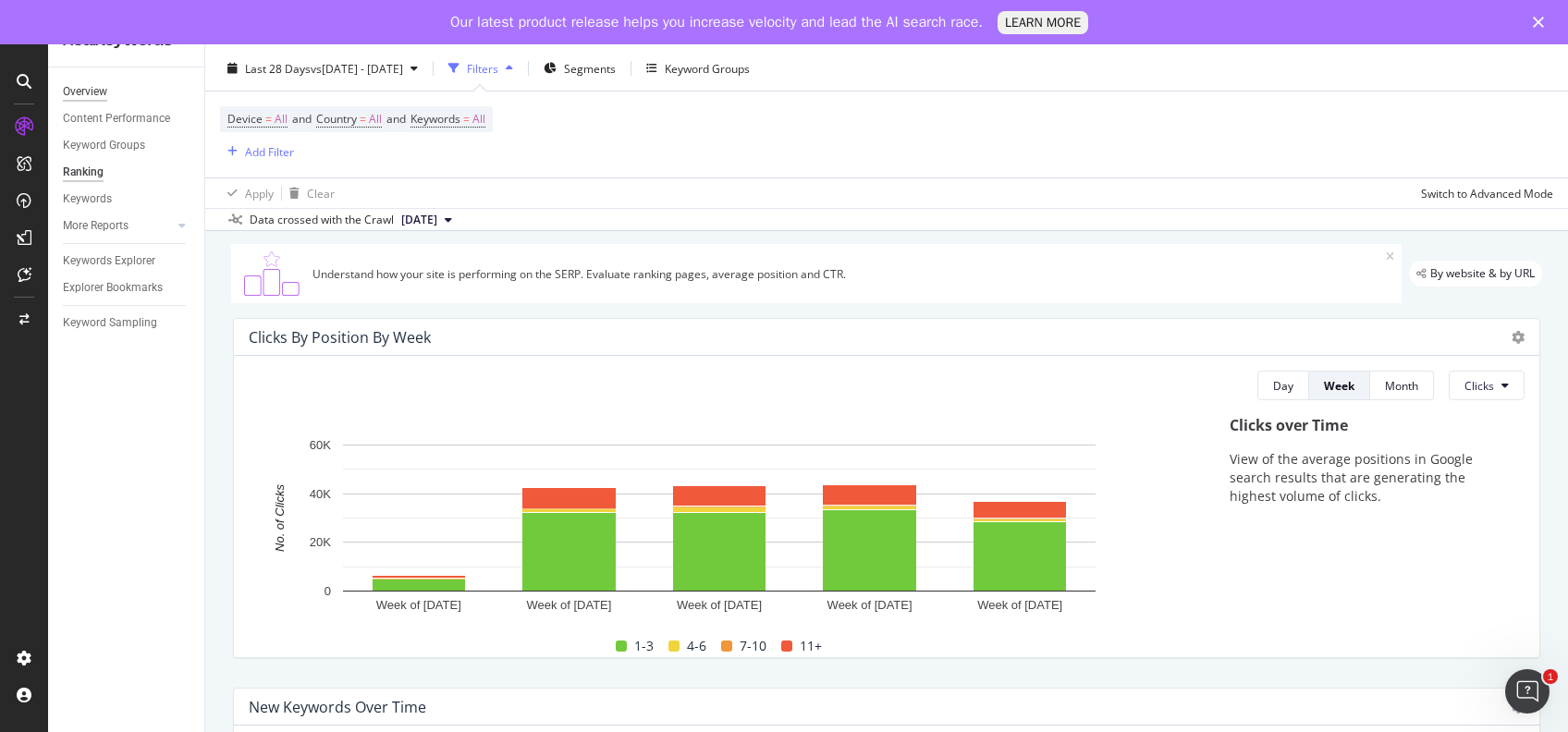 click on "Overview" at bounding box center (85, 92) 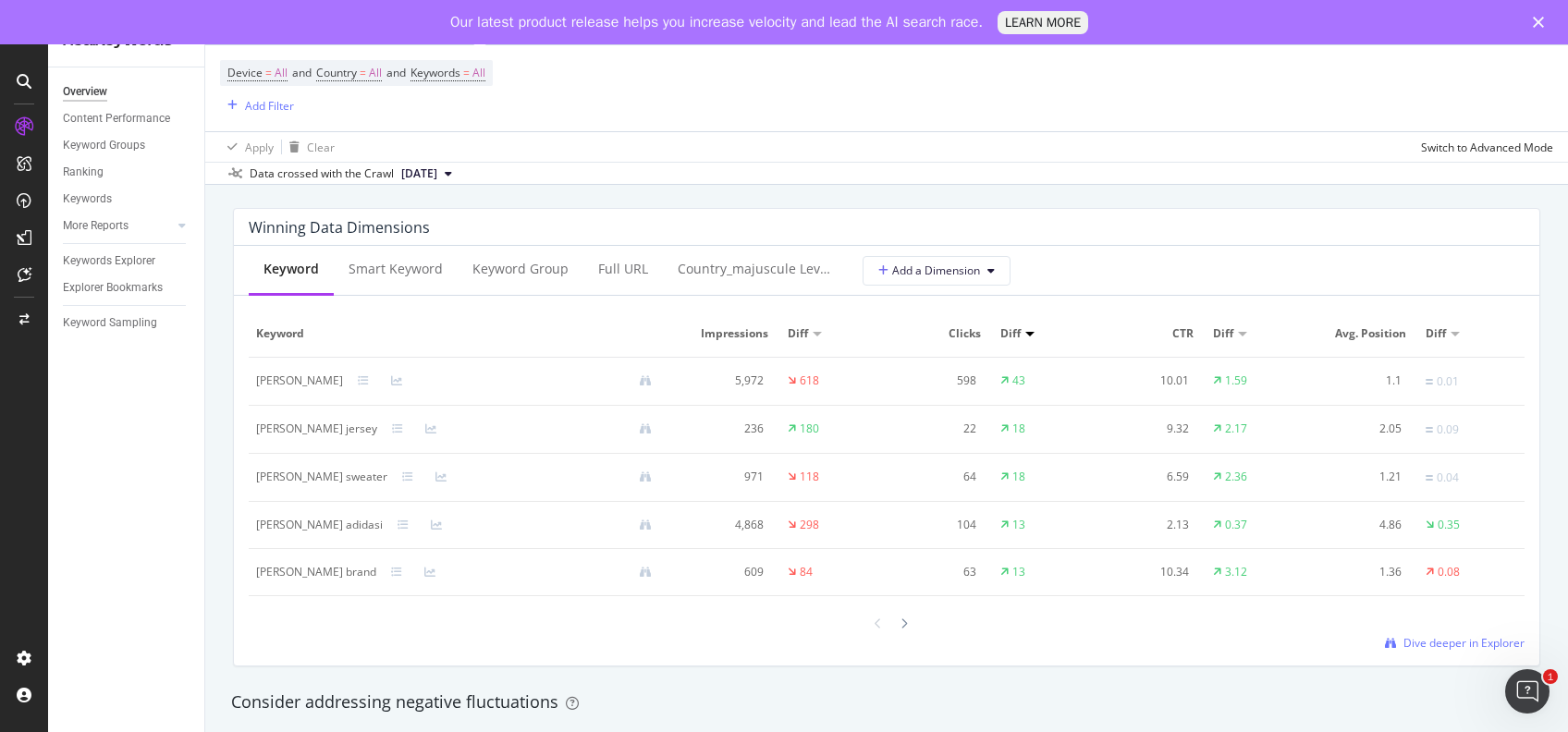 scroll, scrollTop: 1651, scrollLeft: 0, axis: vertical 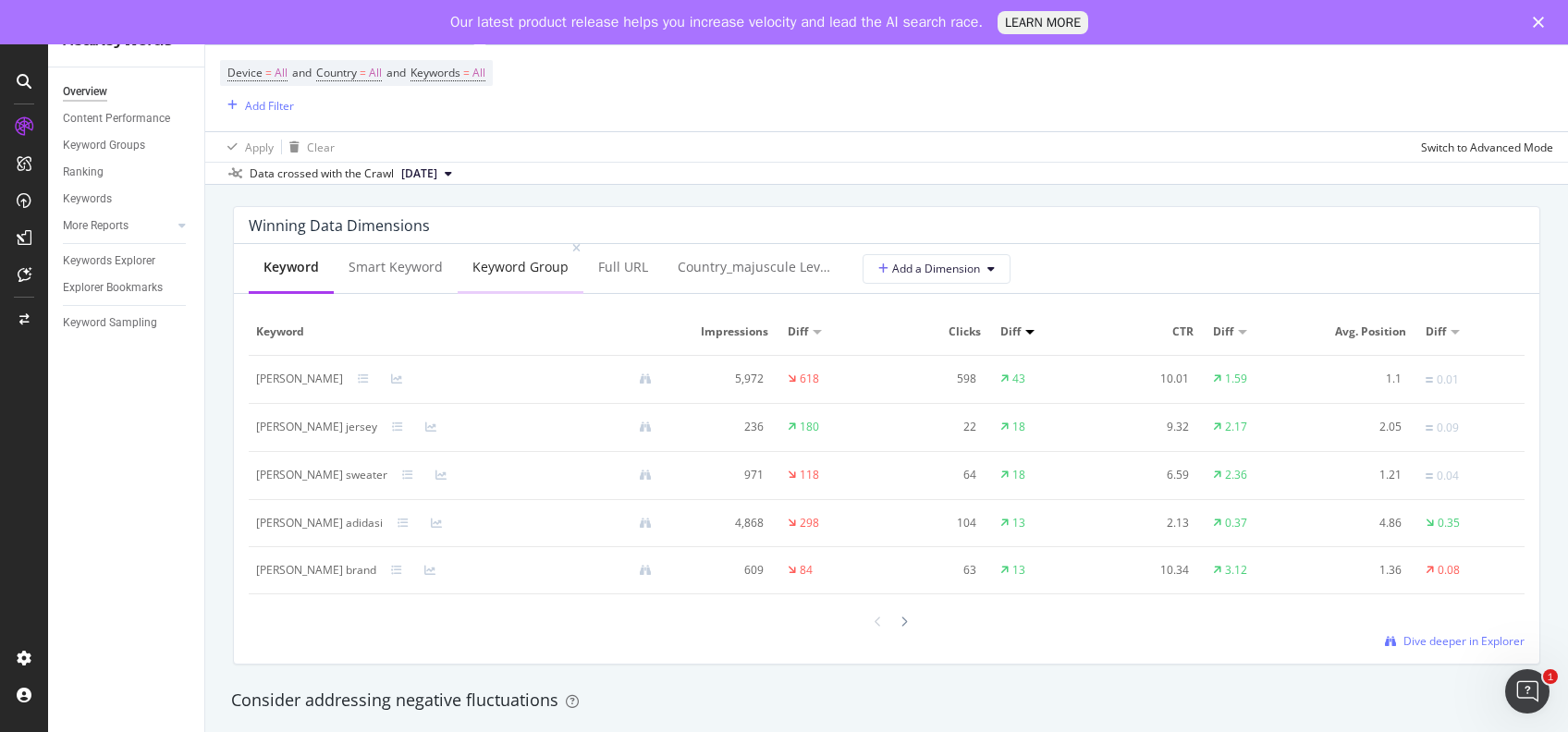 click on "Keyword Group" at bounding box center [521, 267] 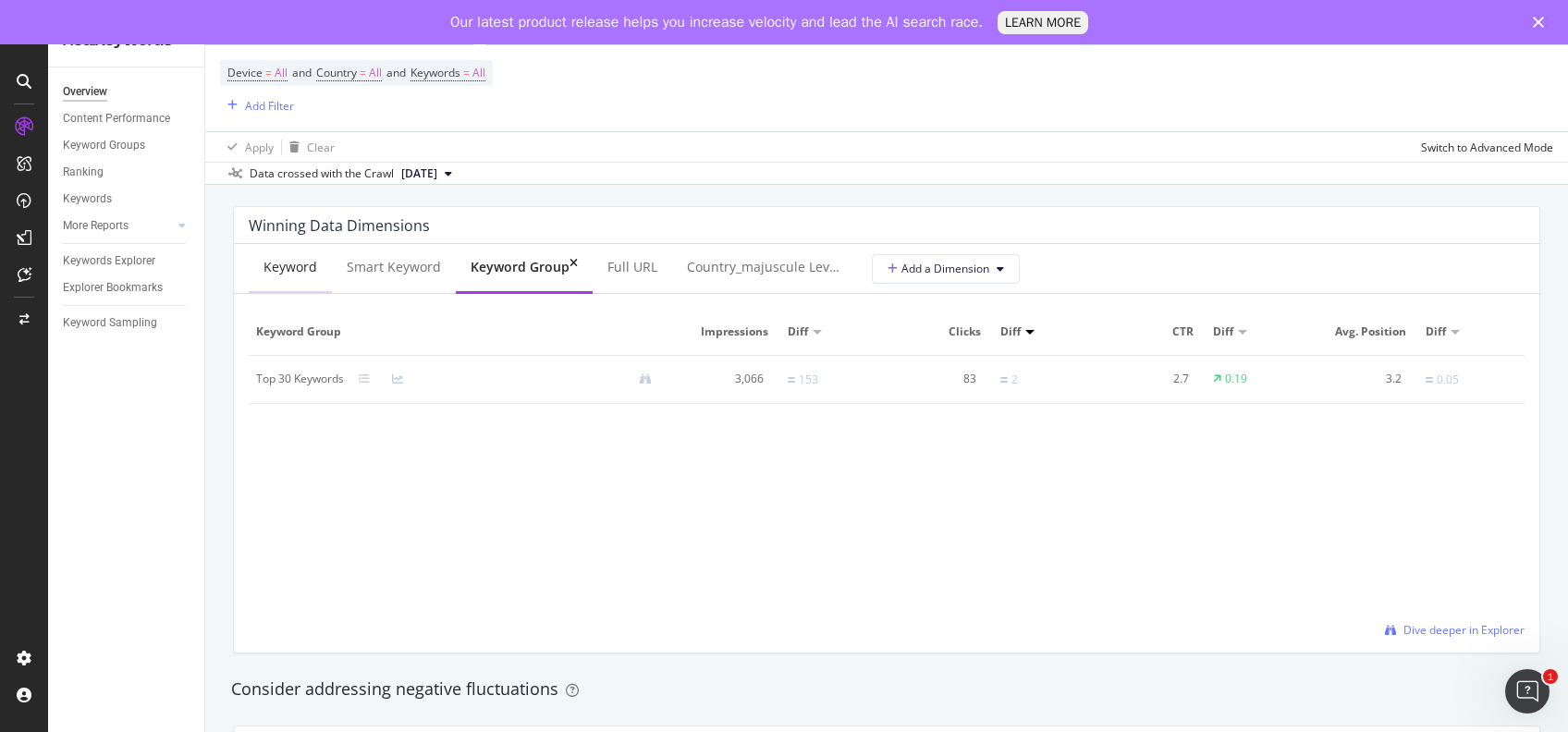 click on "Keyword" at bounding box center [290, 267] 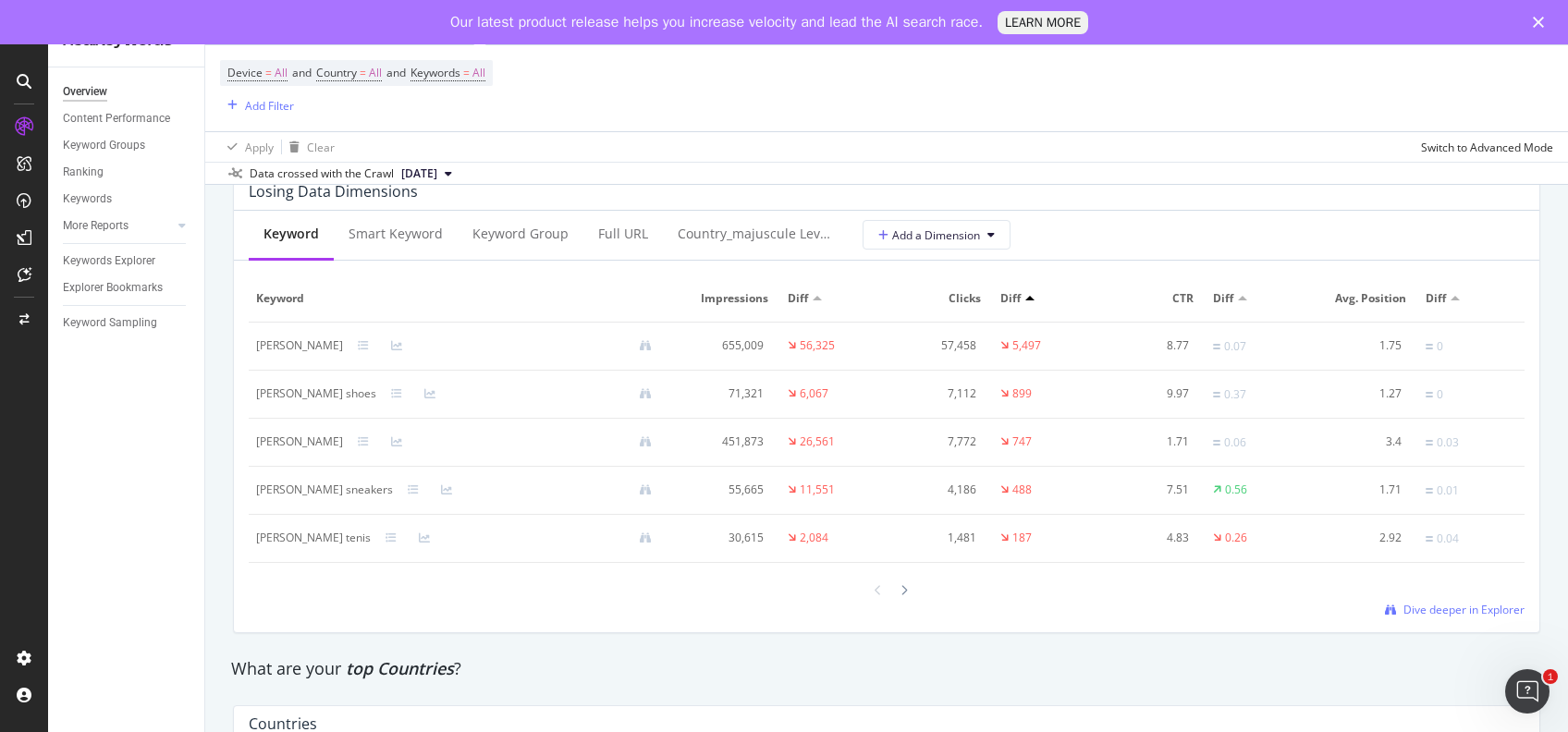 scroll, scrollTop: 2212, scrollLeft: 0, axis: vertical 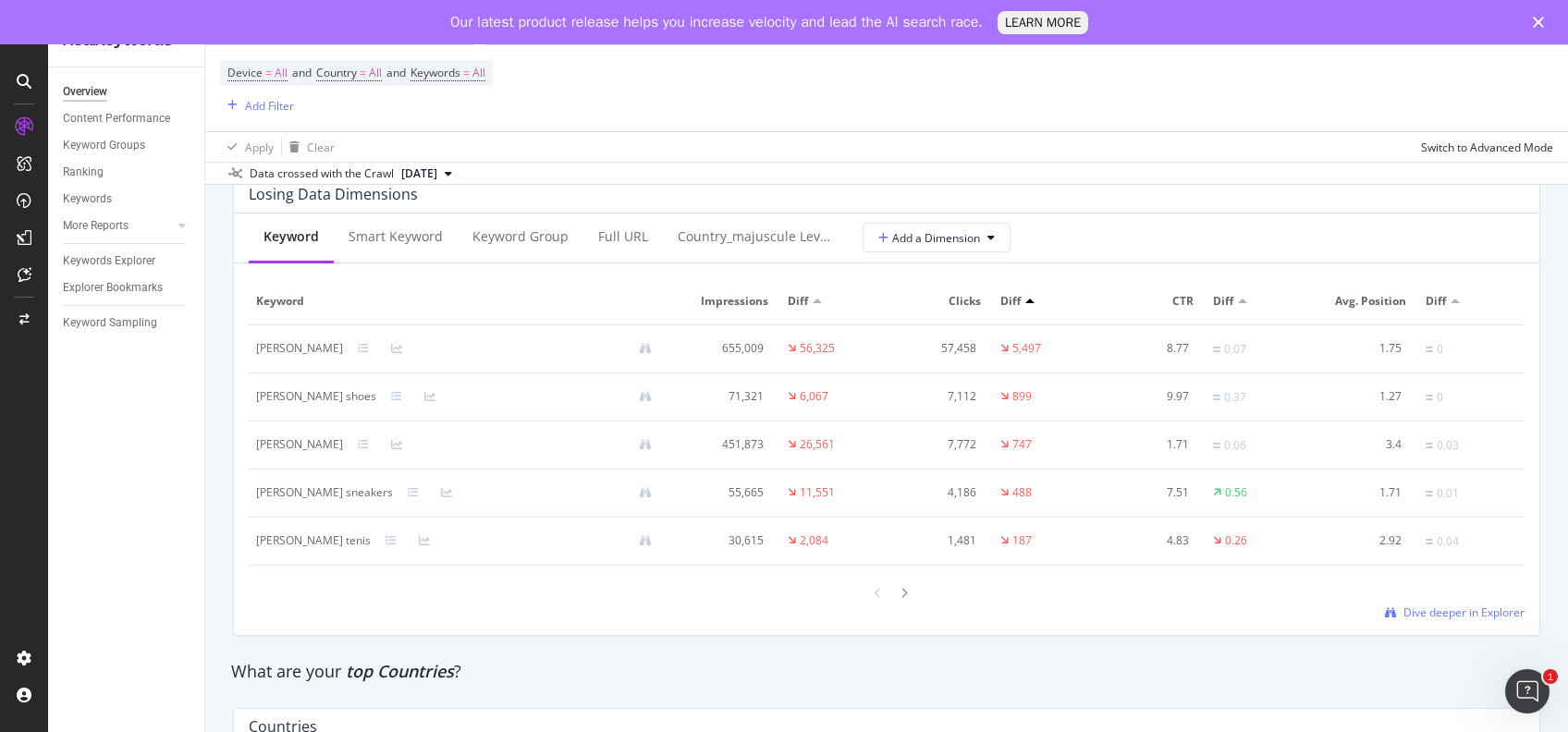 click on "[PERSON_NAME]" at bounding box center [461, 348] 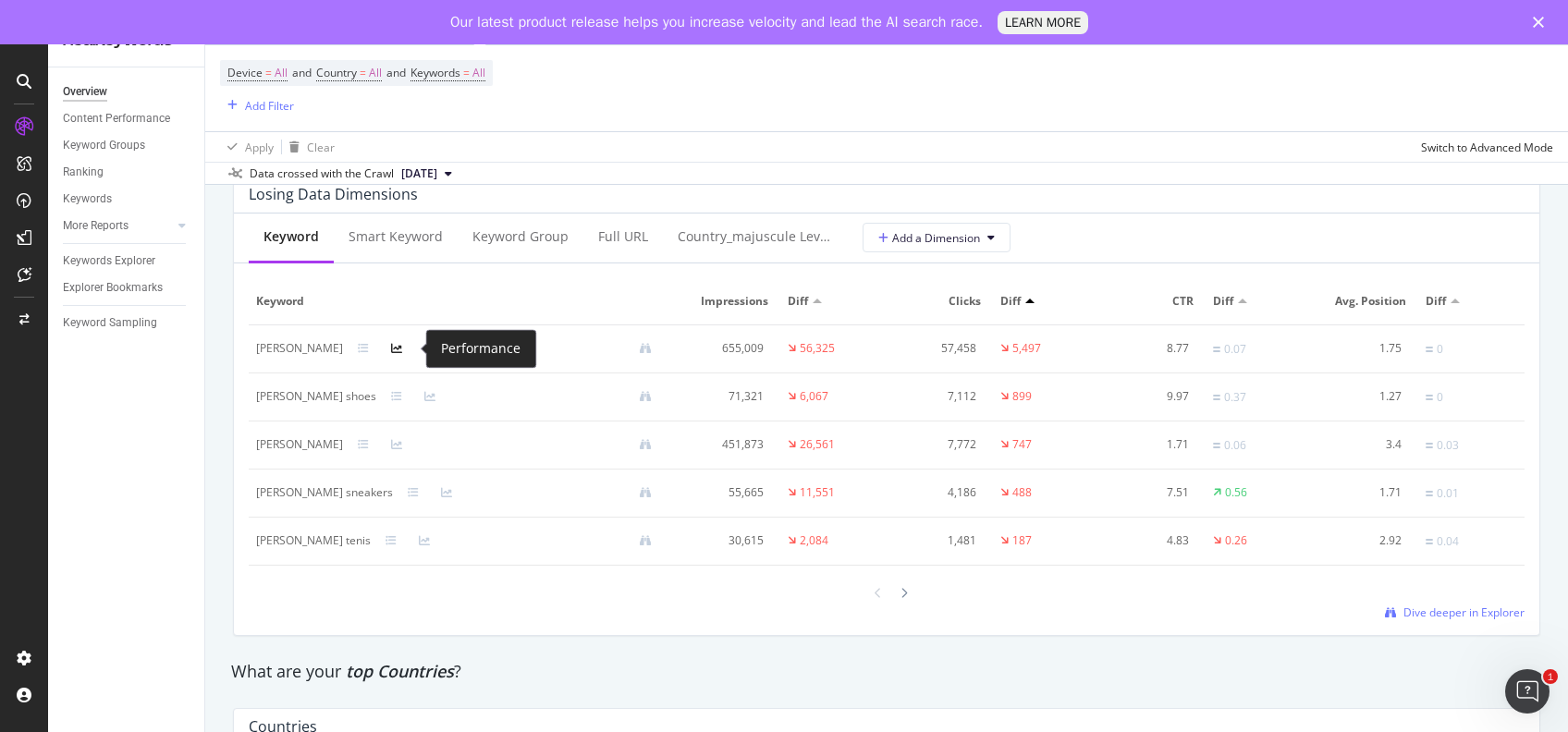 click at bounding box center [397, 348] 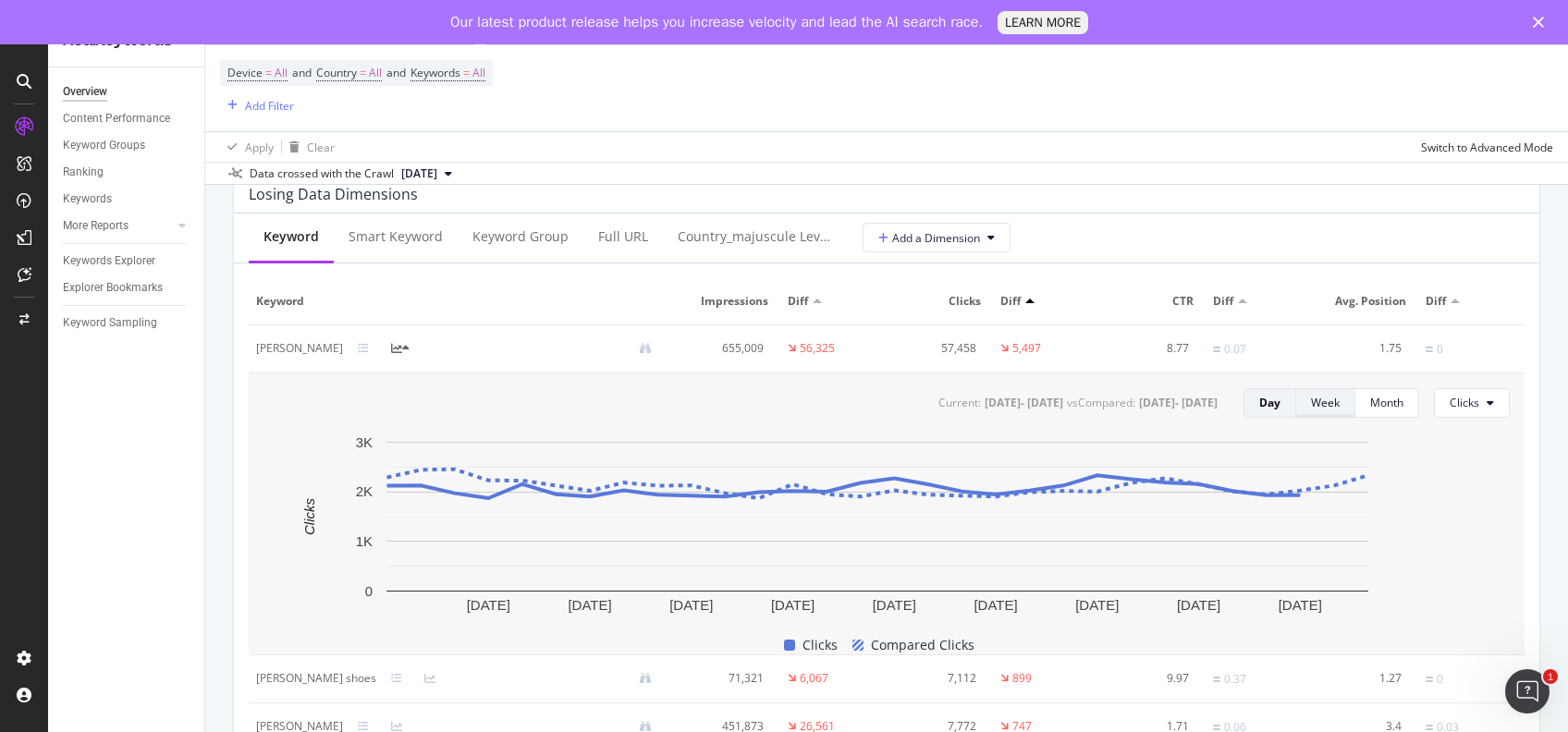 click on "Week" at bounding box center [1326, 403] 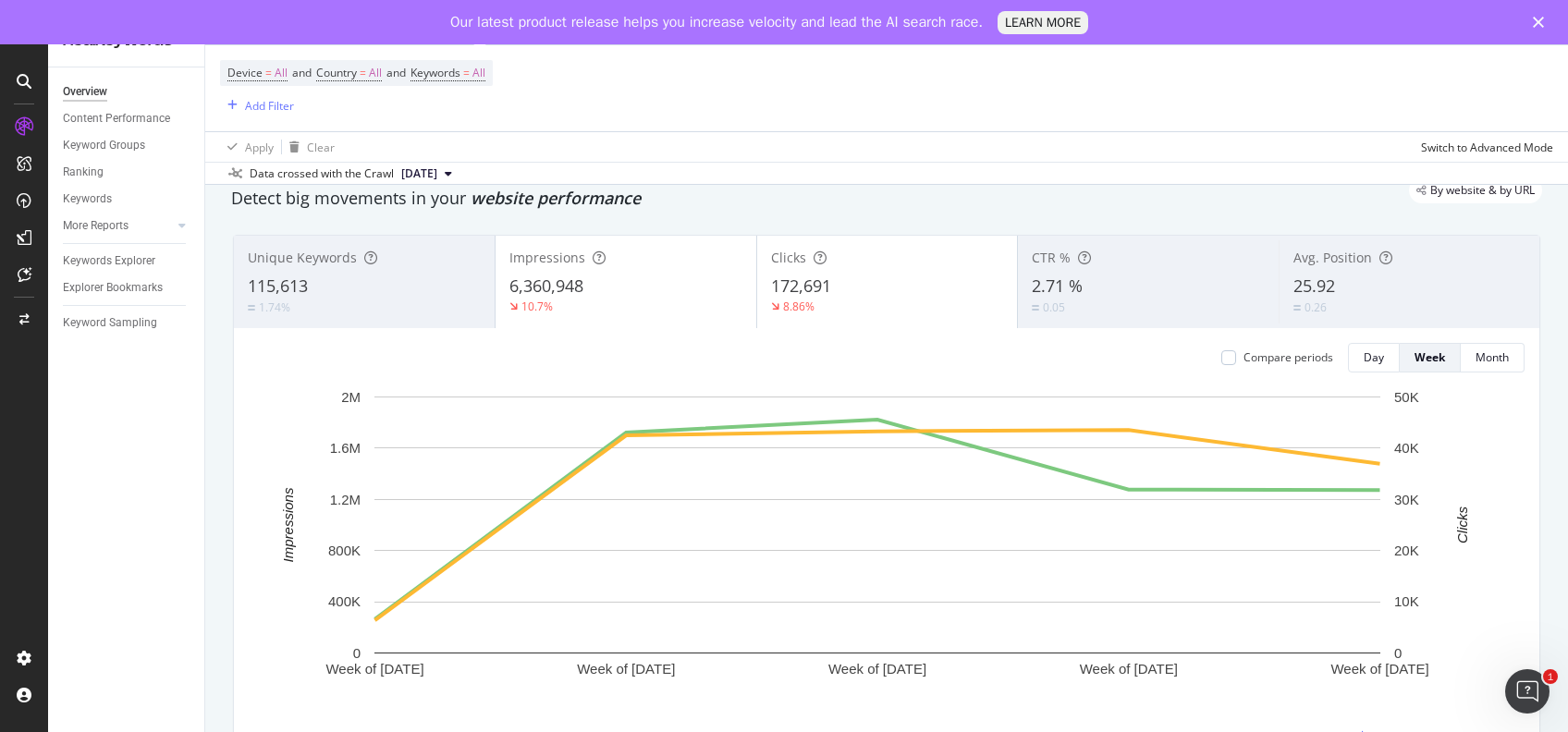 scroll, scrollTop: 0, scrollLeft: 0, axis: both 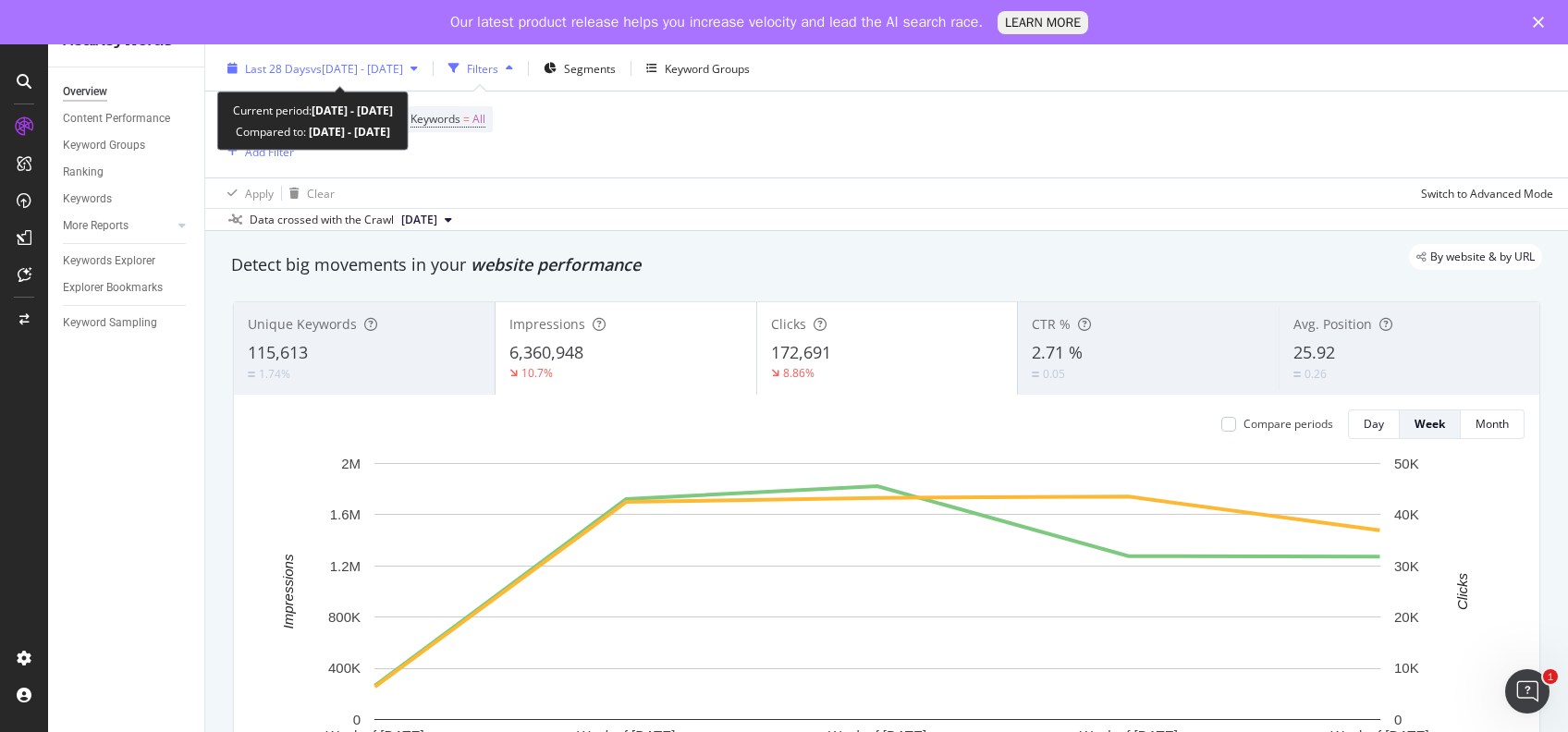 click on "Last 28 Days  vs  [DATE] - [DATE]" at bounding box center [323, 68] 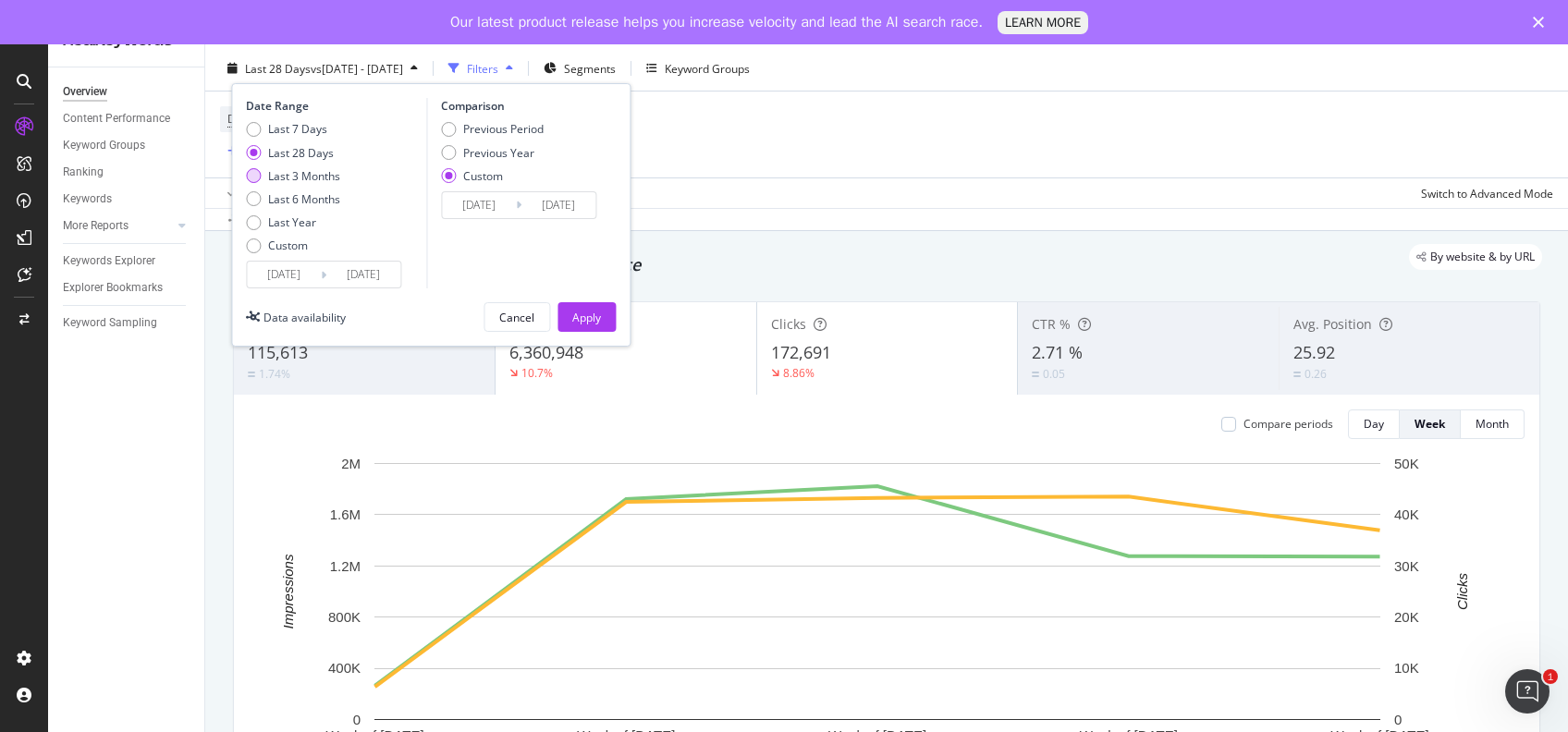 click at bounding box center [253, 176] 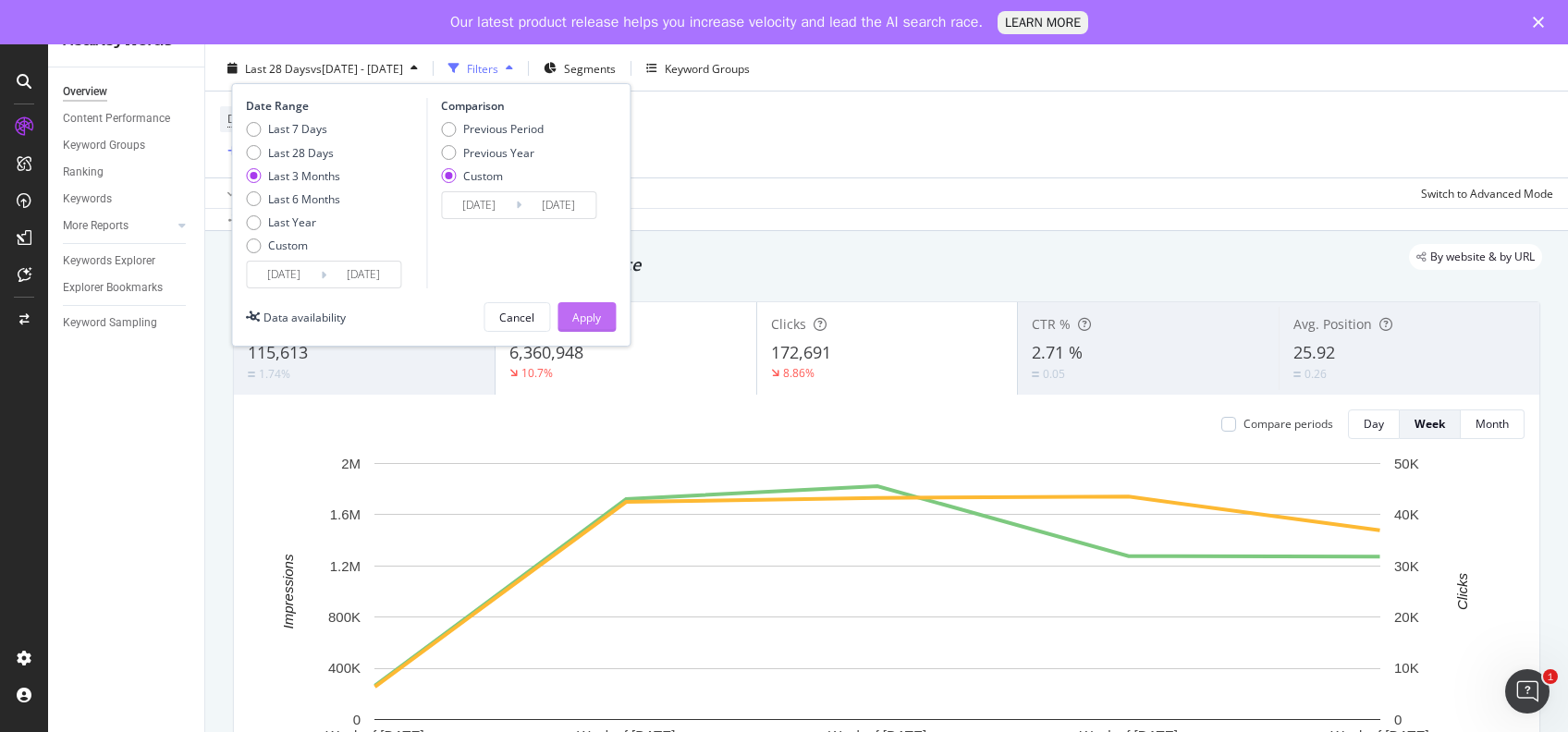 click on "Apply" at bounding box center (586, 317) 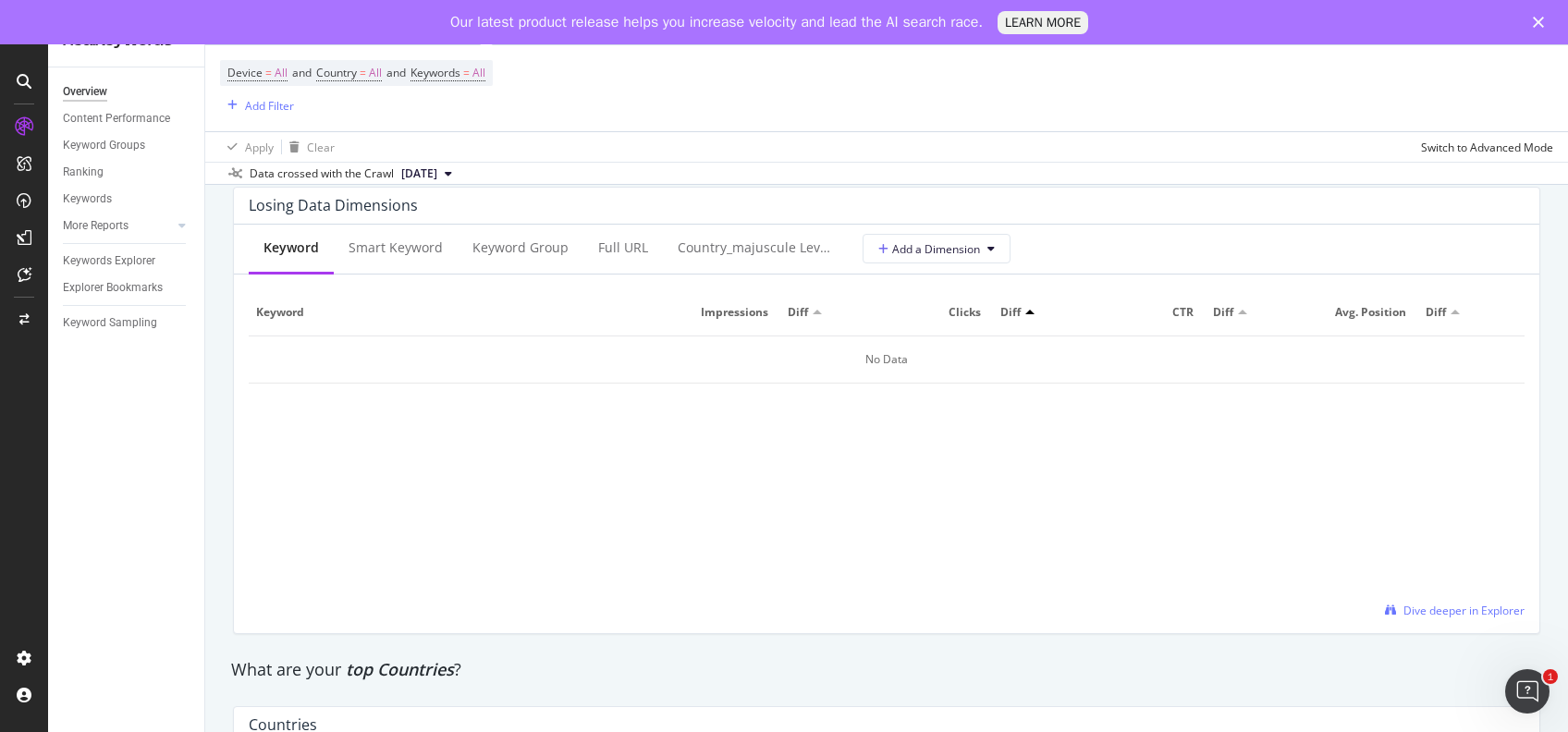 scroll, scrollTop: 2239, scrollLeft: 0, axis: vertical 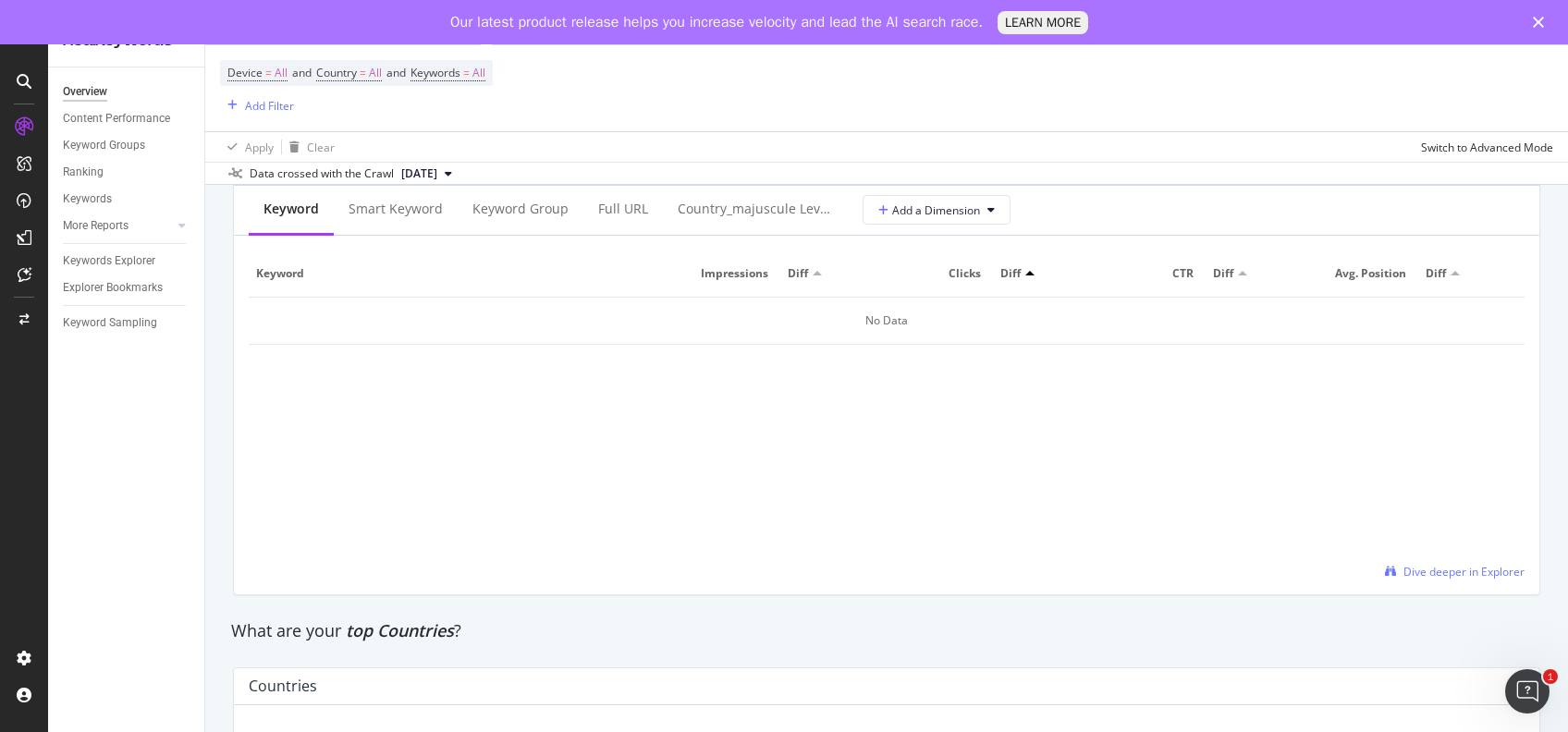 click on "Keyword Smart Keyword Keyword Group Full URL country_majuscule Level 1  Add a Dimension Keyword Impressions Diff Clicks Diff CTR Diff Avg. Position Diff No Data Dive deeper in Explorer" at bounding box center (887, 390) 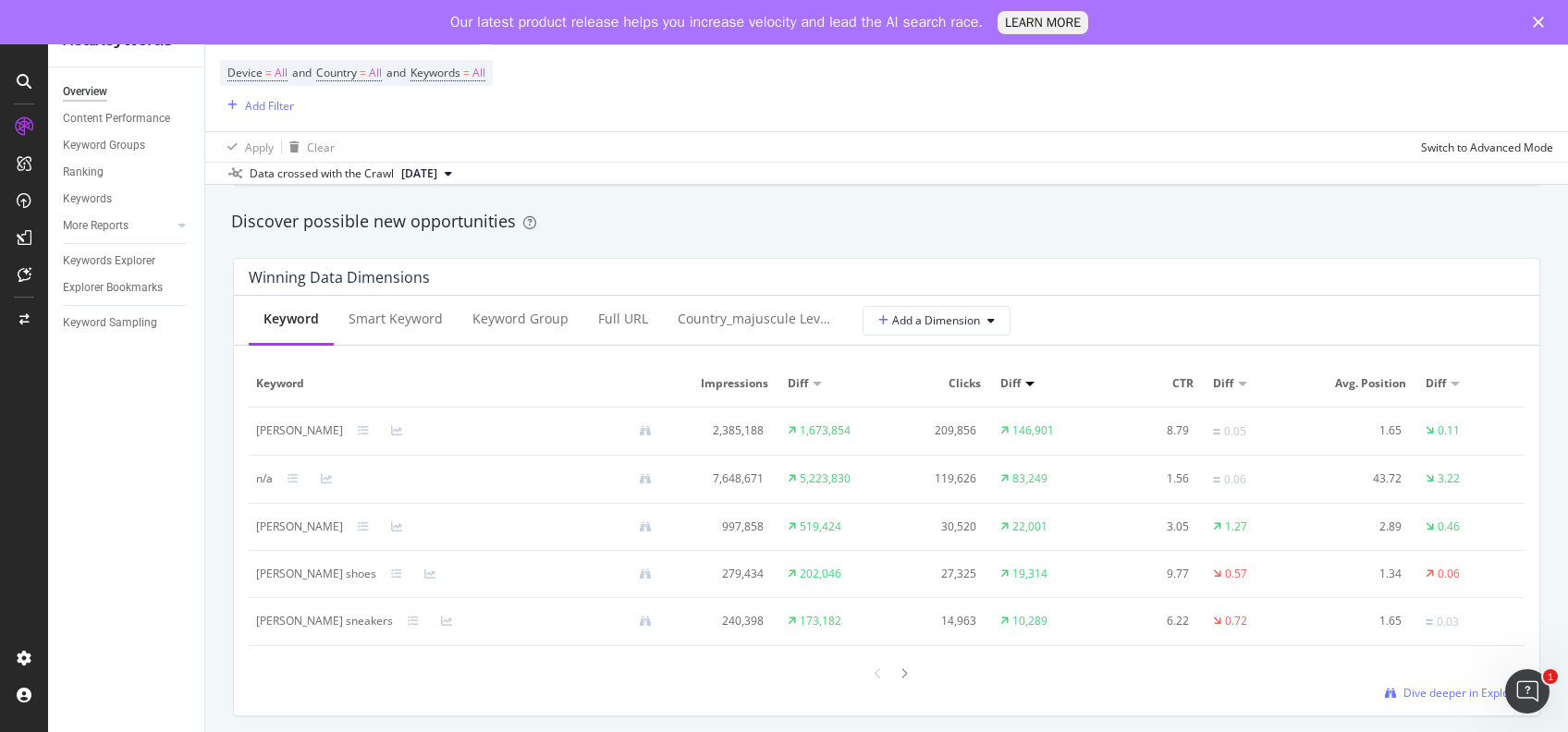scroll, scrollTop: 1598, scrollLeft: 0, axis: vertical 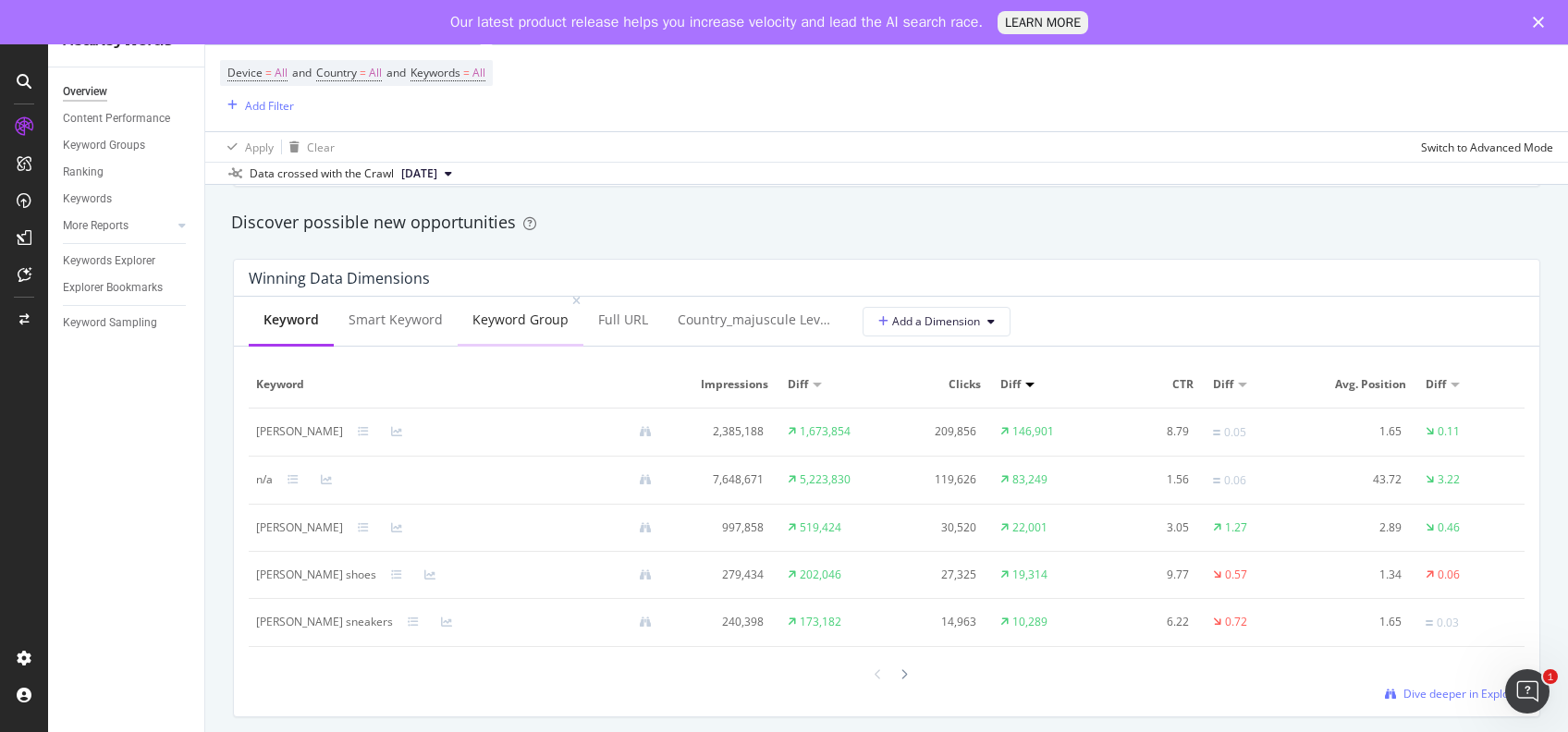 click on "Keyword Group" at bounding box center (521, 320) 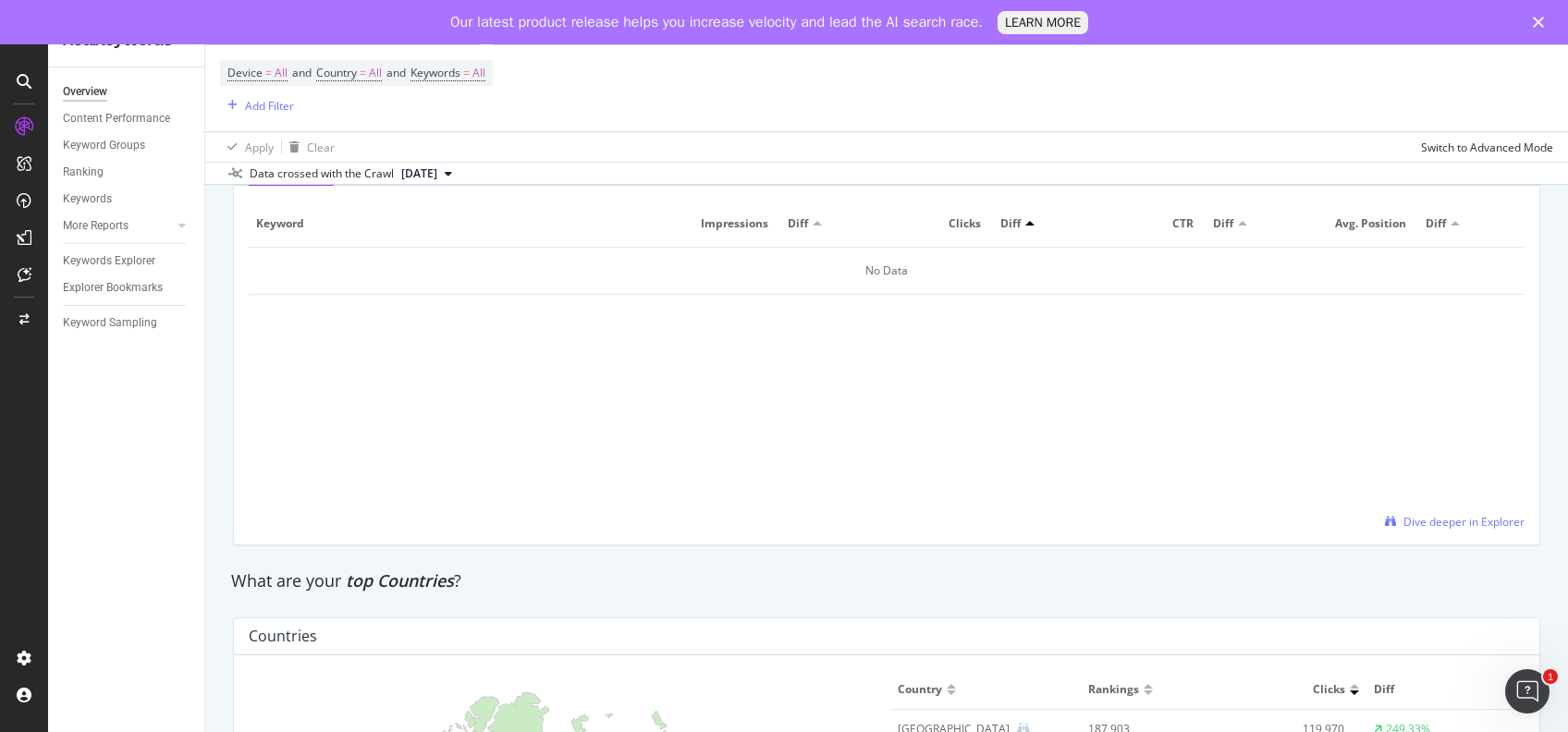 scroll, scrollTop: 2218, scrollLeft: 0, axis: vertical 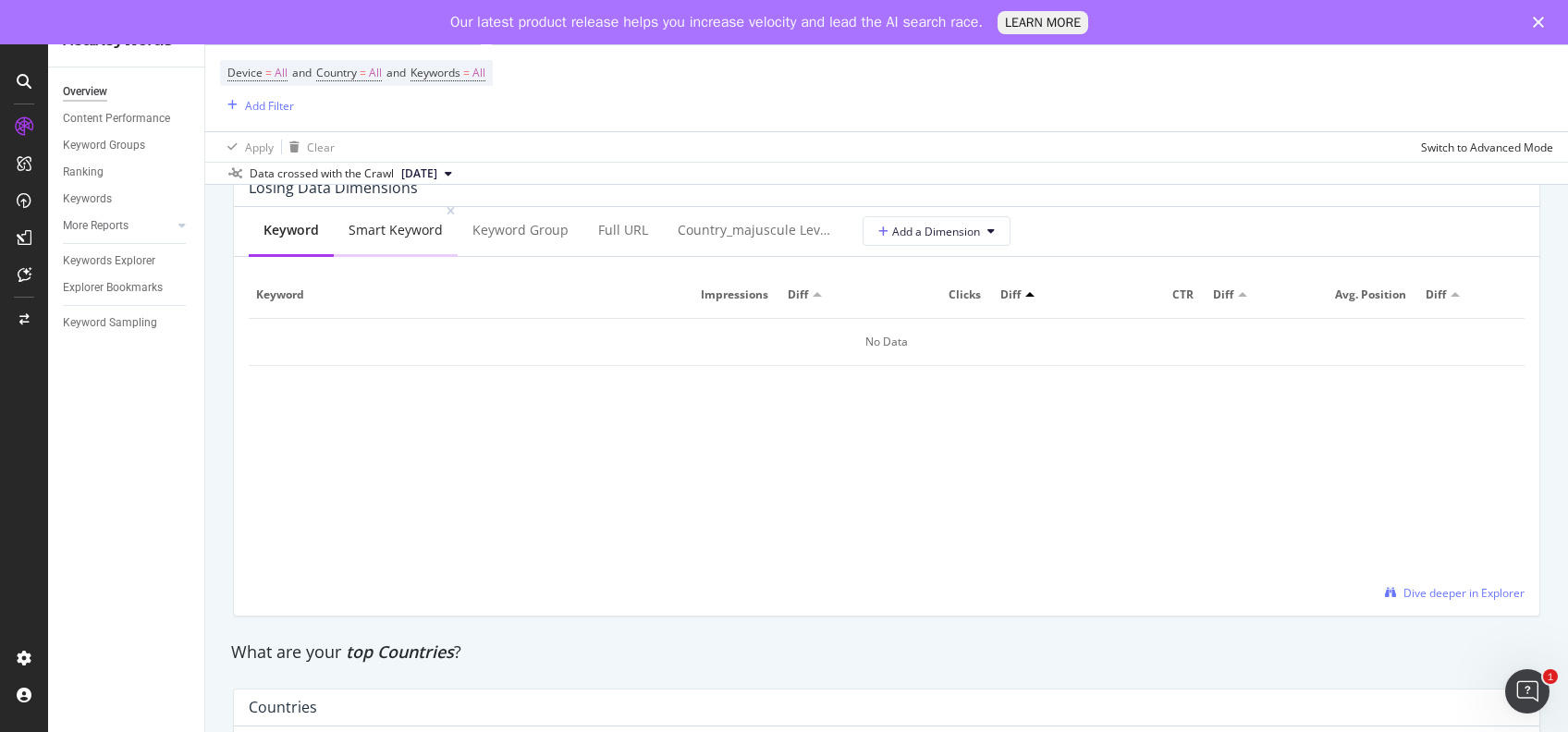 click on "Smart Keyword" at bounding box center [396, 230] 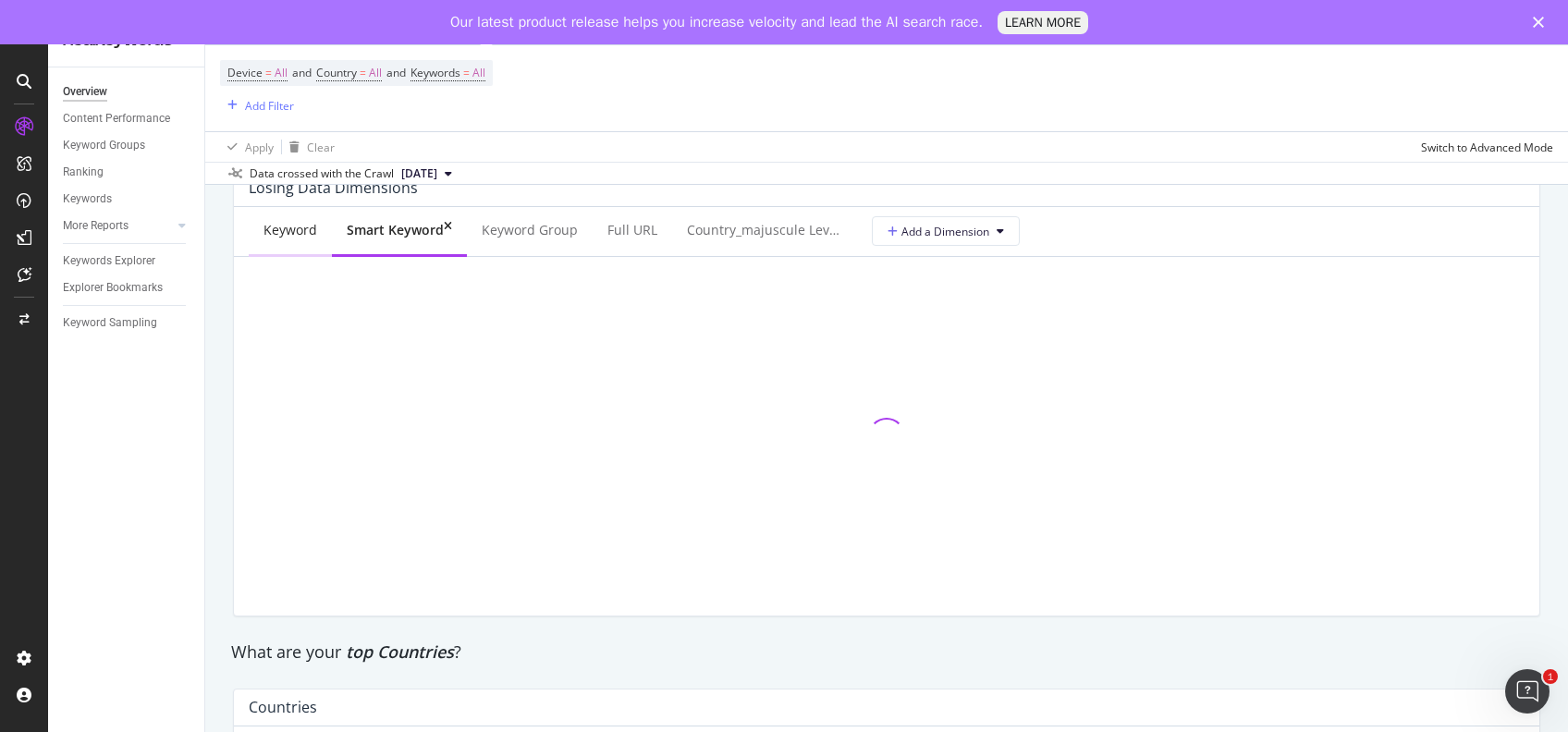 click on "Keyword" at bounding box center (290, 230) 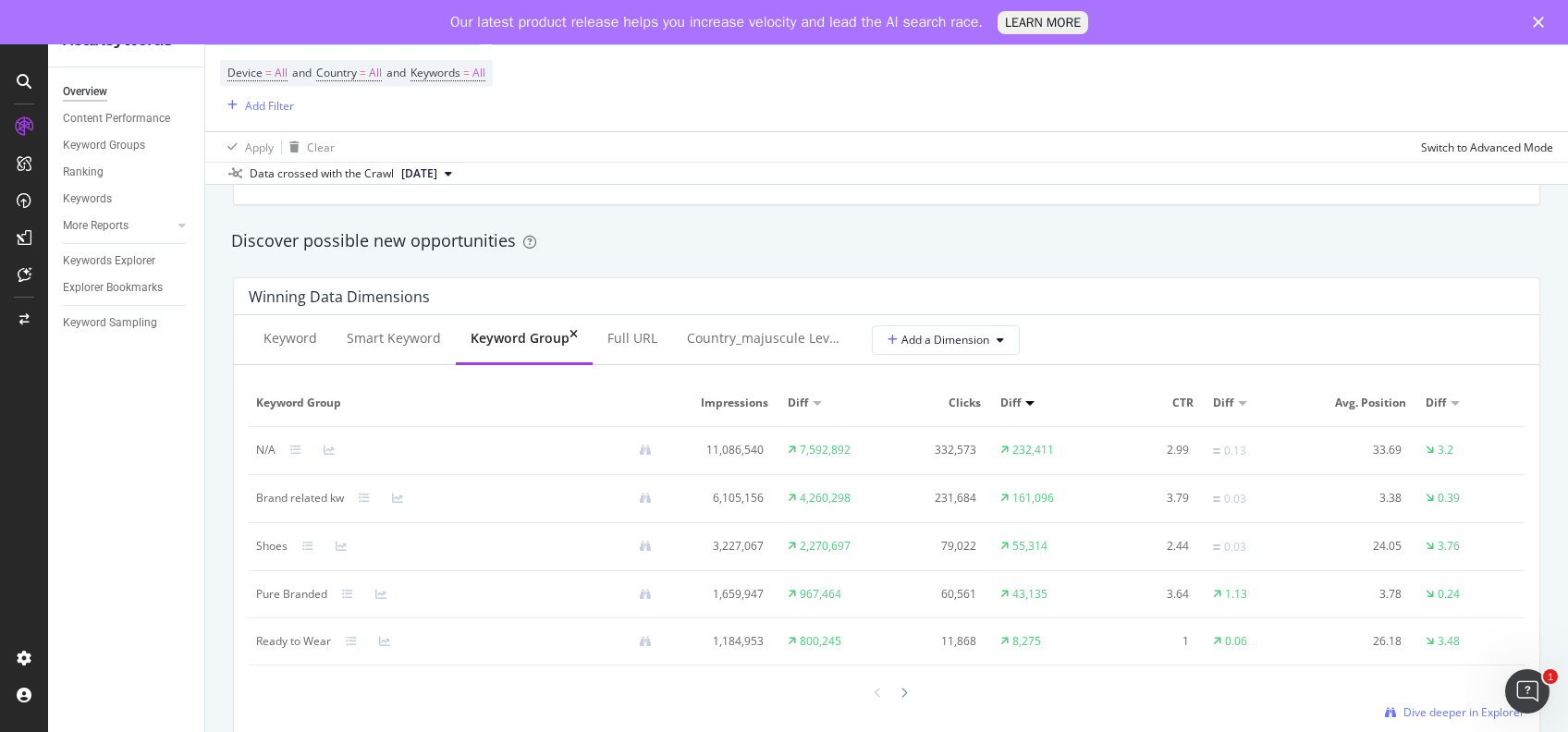 scroll, scrollTop: 1582, scrollLeft: 0, axis: vertical 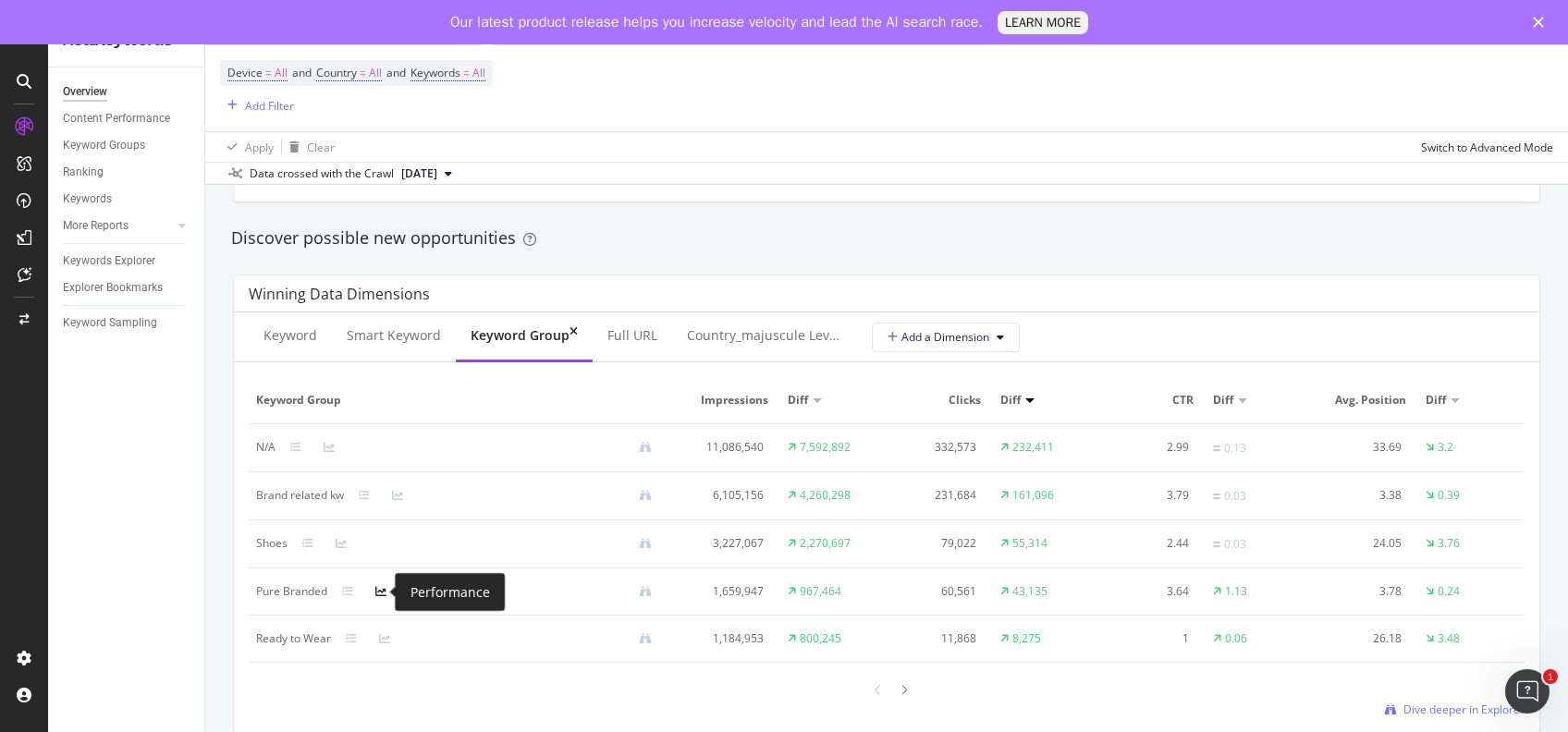 click at bounding box center (381, 592) 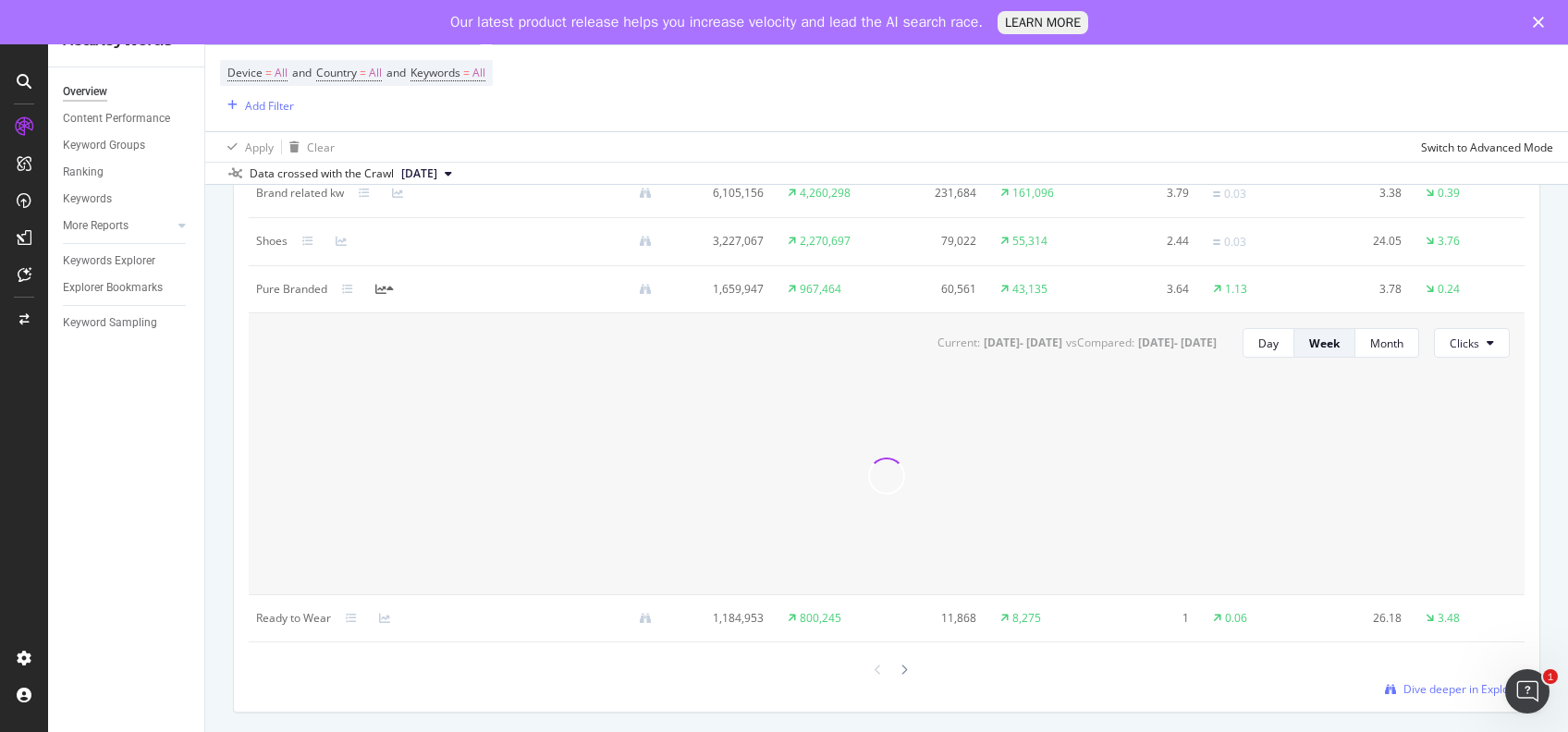 scroll, scrollTop: 1885, scrollLeft: 0, axis: vertical 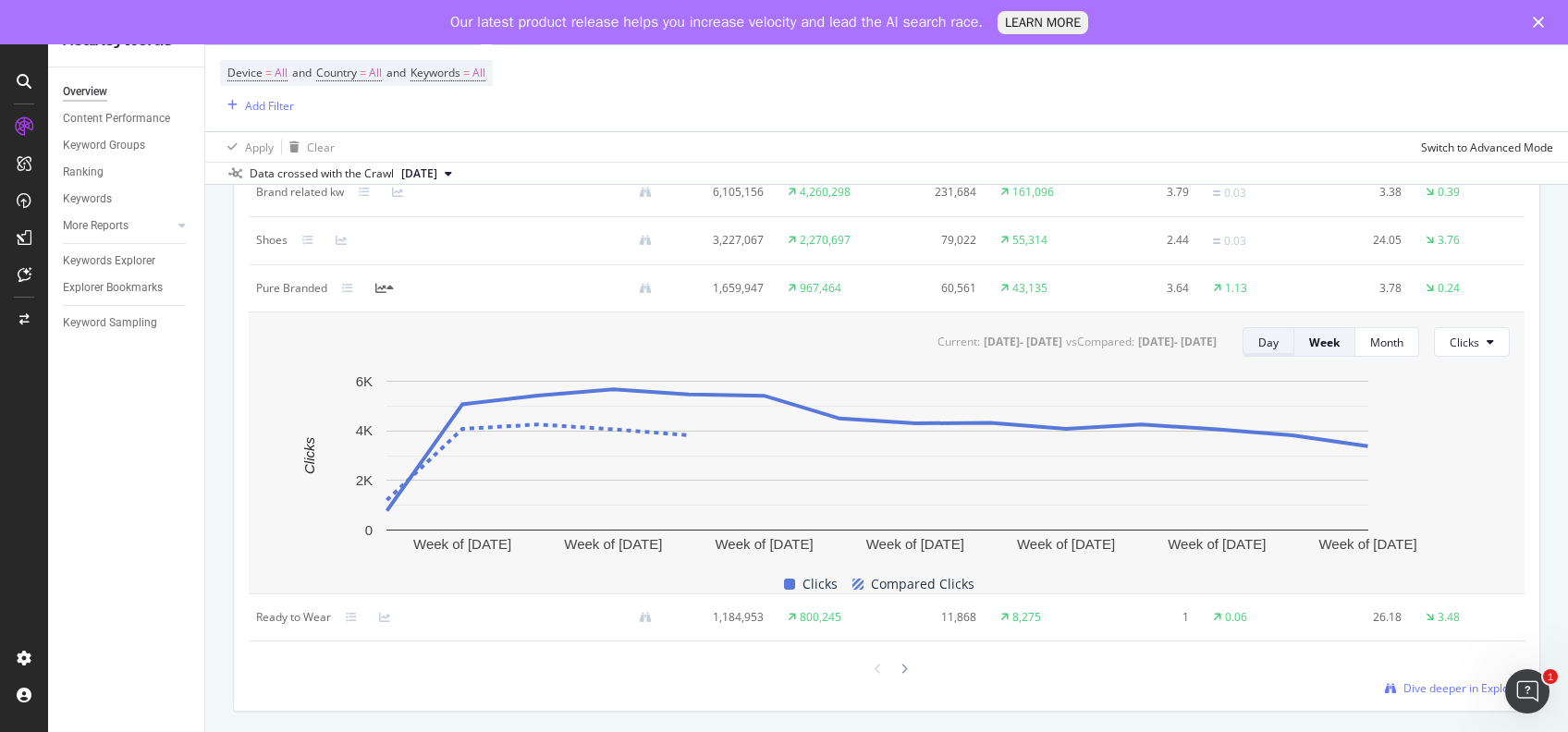 click on "Day" at bounding box center [1268, 342] 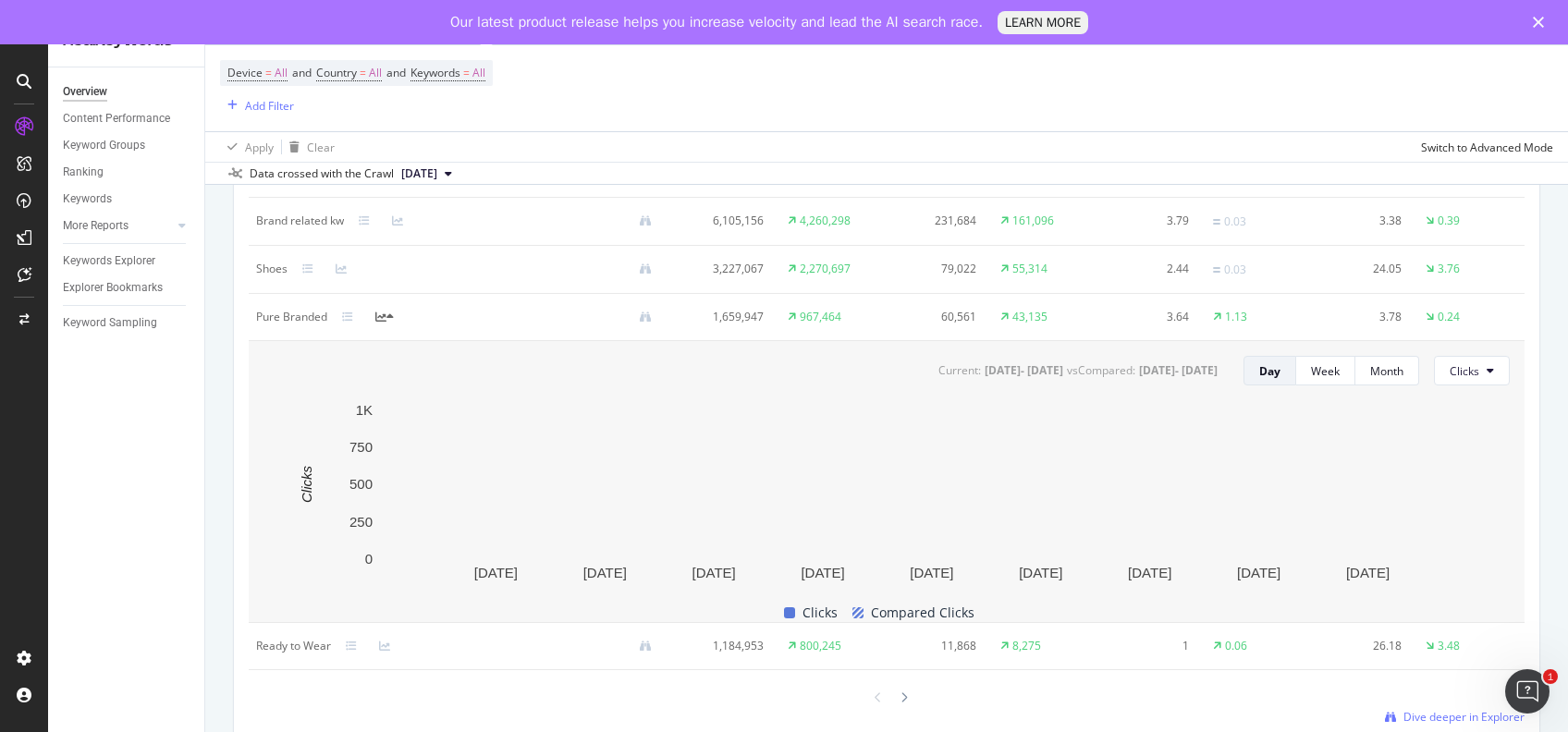 scroll, scrollTop: 1858, scrollLeft: 0, axis: vertical 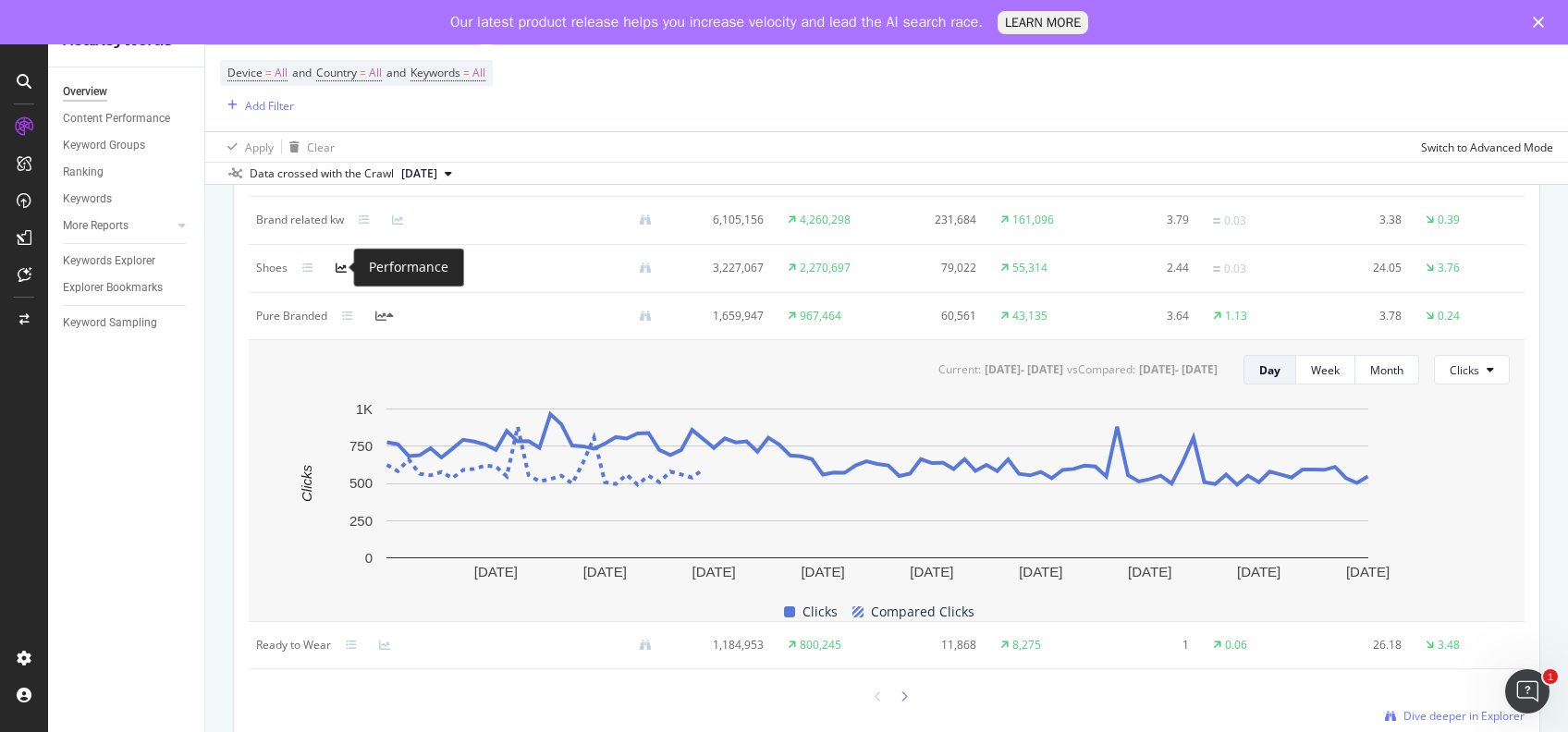 click at bounding box center (341, 268) 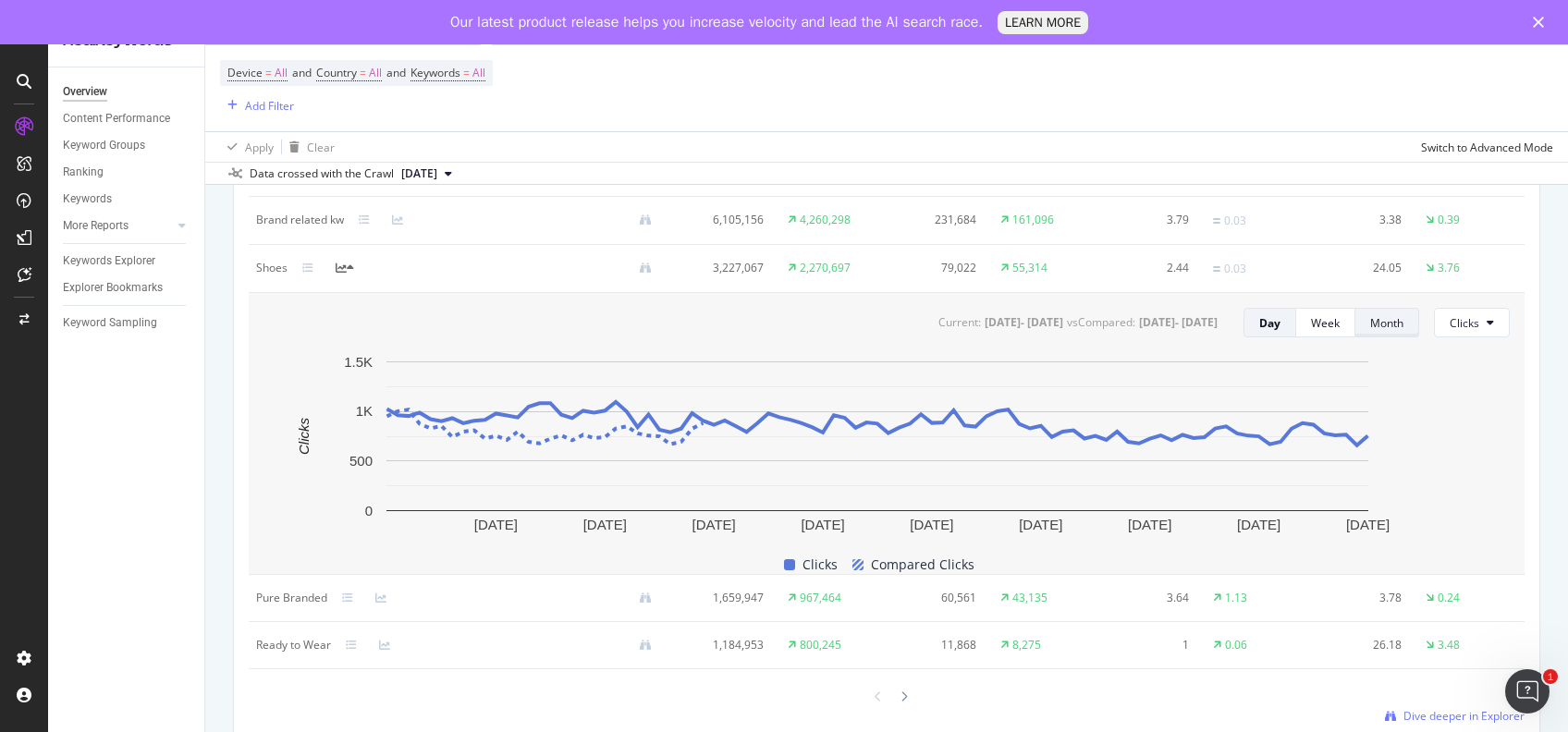 click on "Month" at bounding box center [1387, 323] 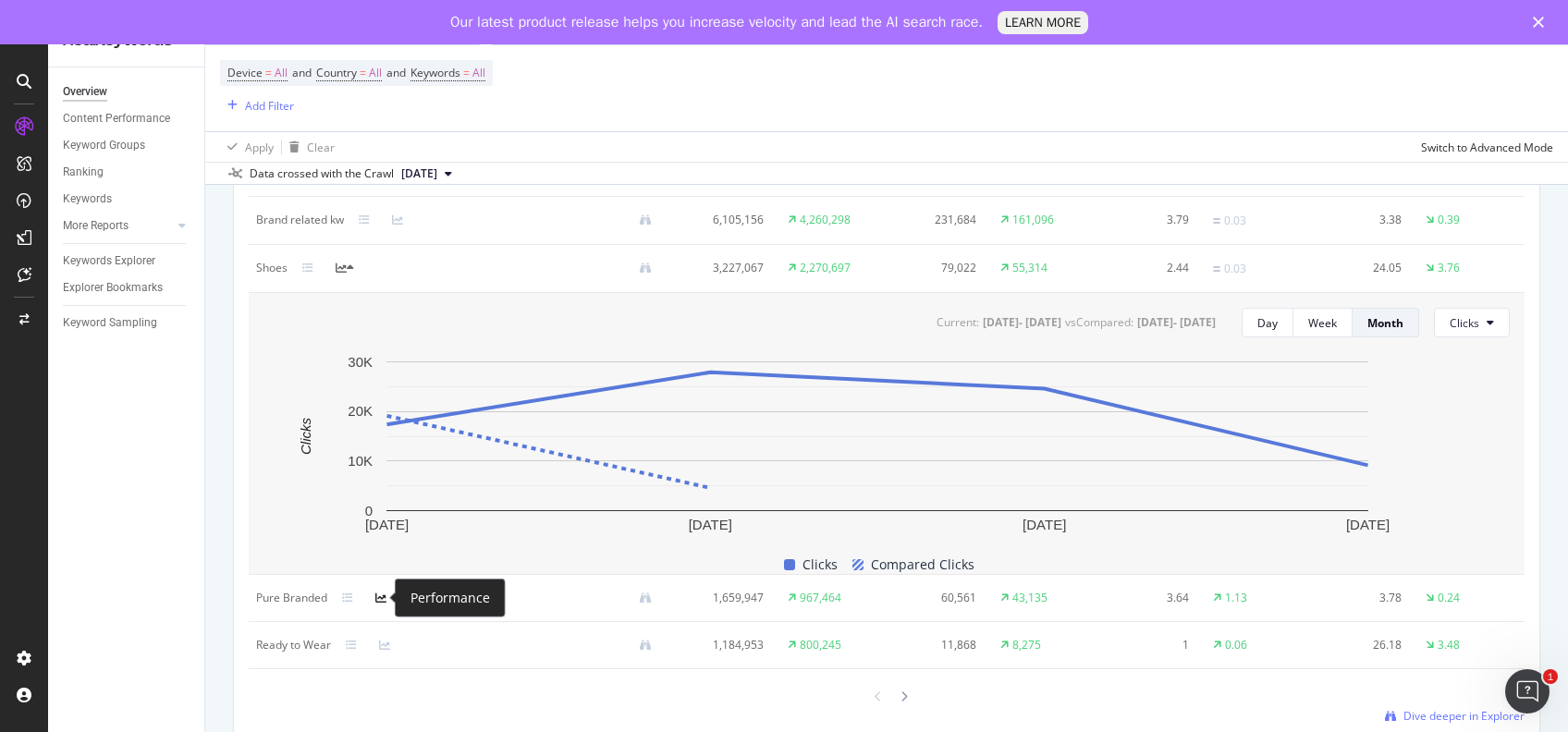 click at bounding box center (381, 598) 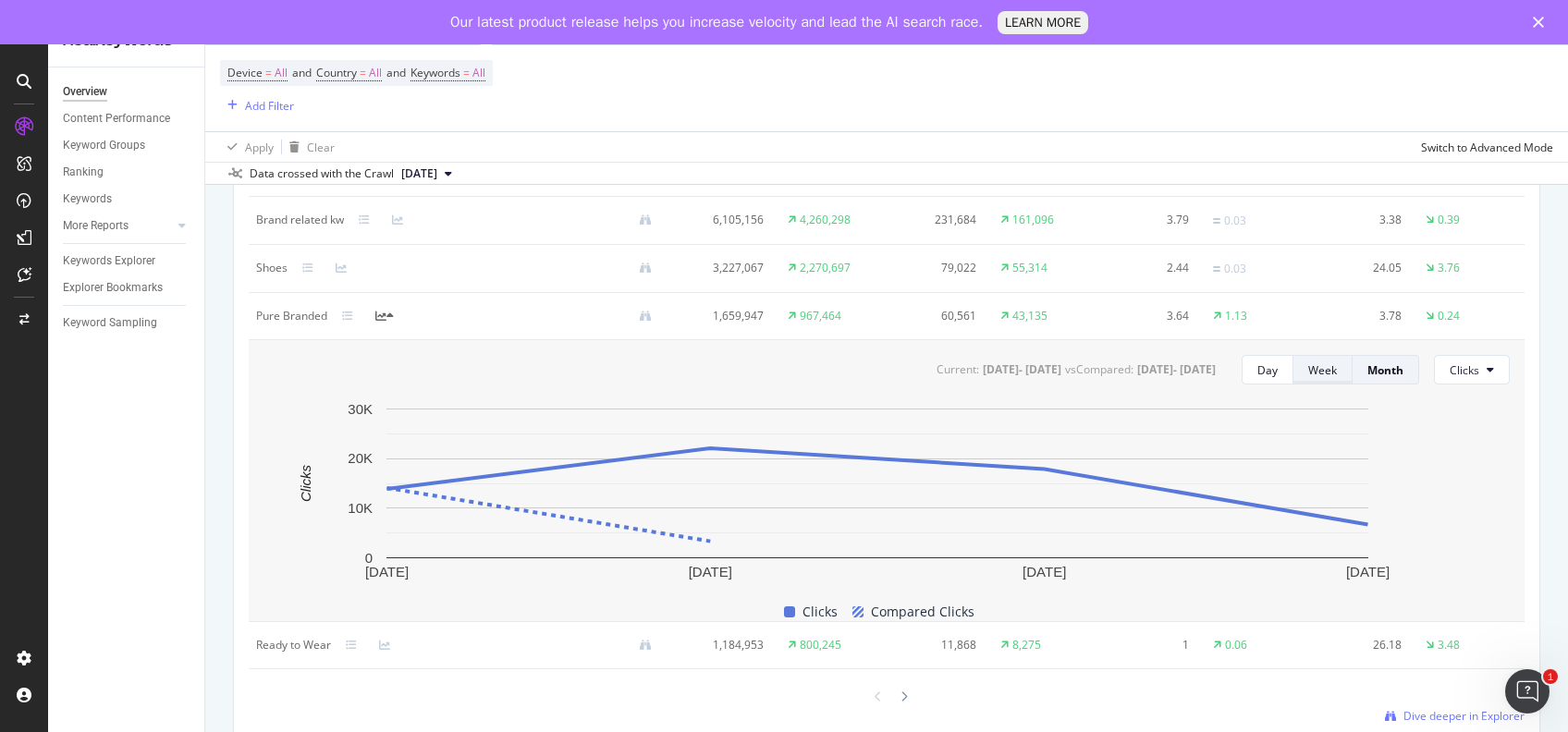 click on "Week" at bounding box center (1322, 370) 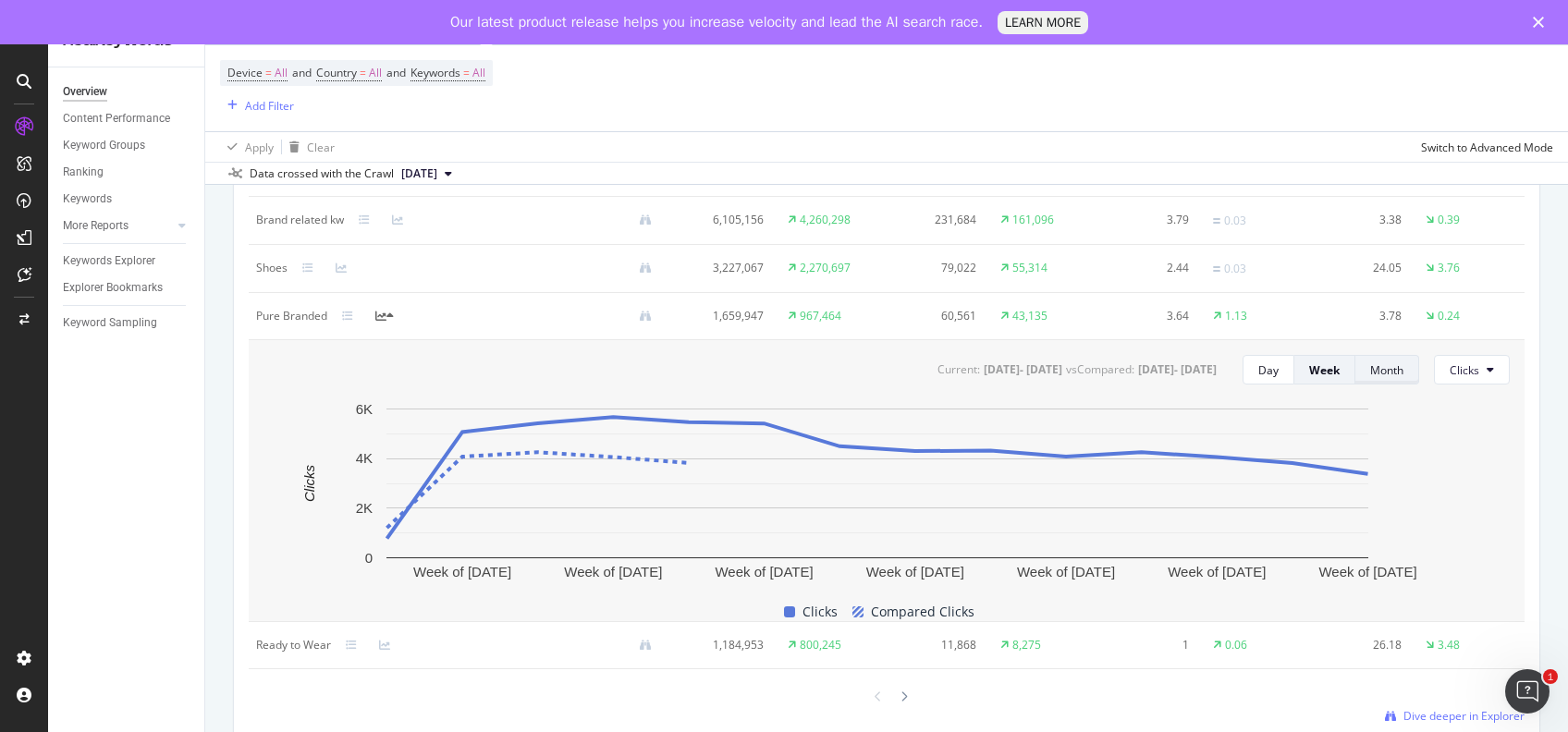 click on "Month" at bounding box center [1387, 370] 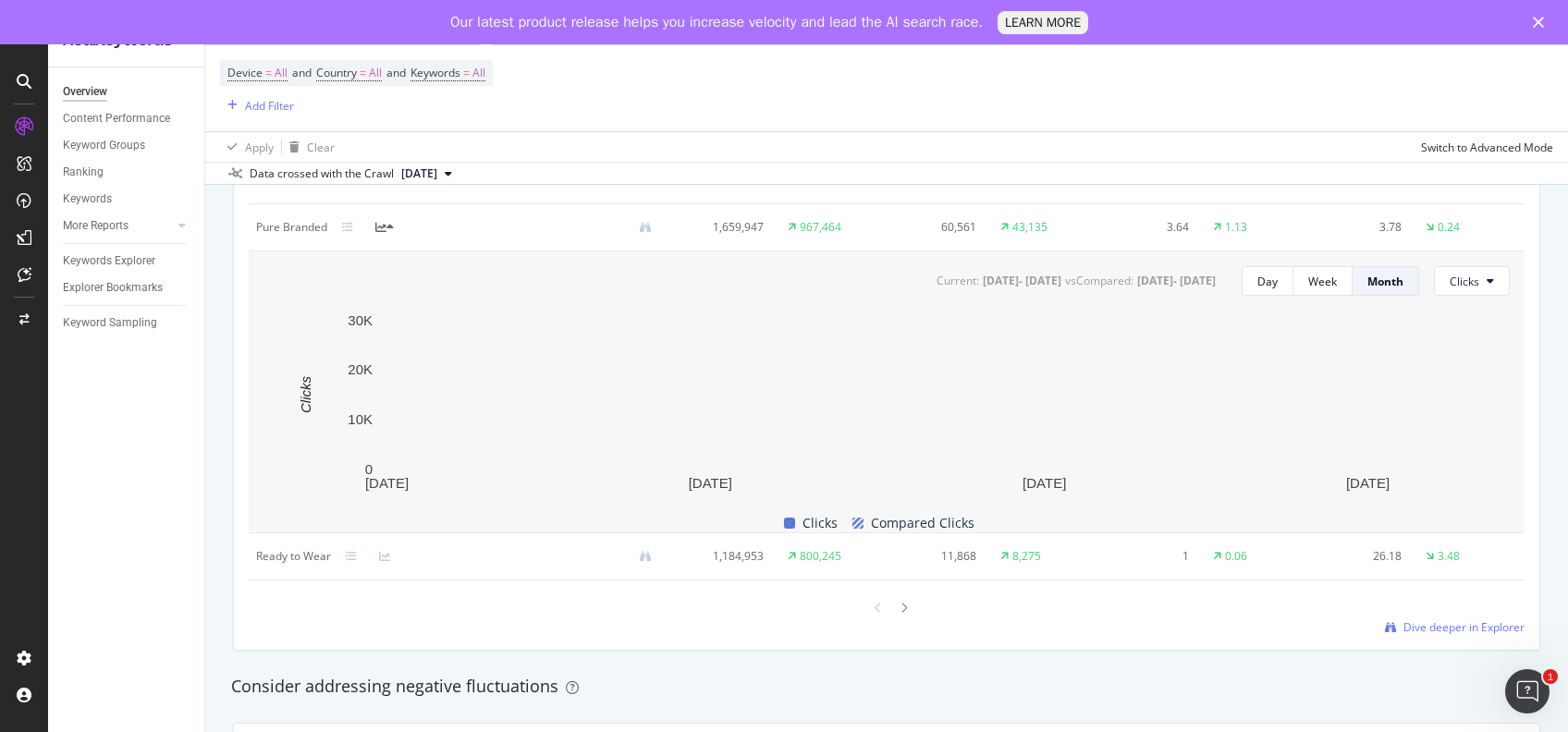 scroll, scrollTop: 1920, scrollLeft: 0, axis: vertical 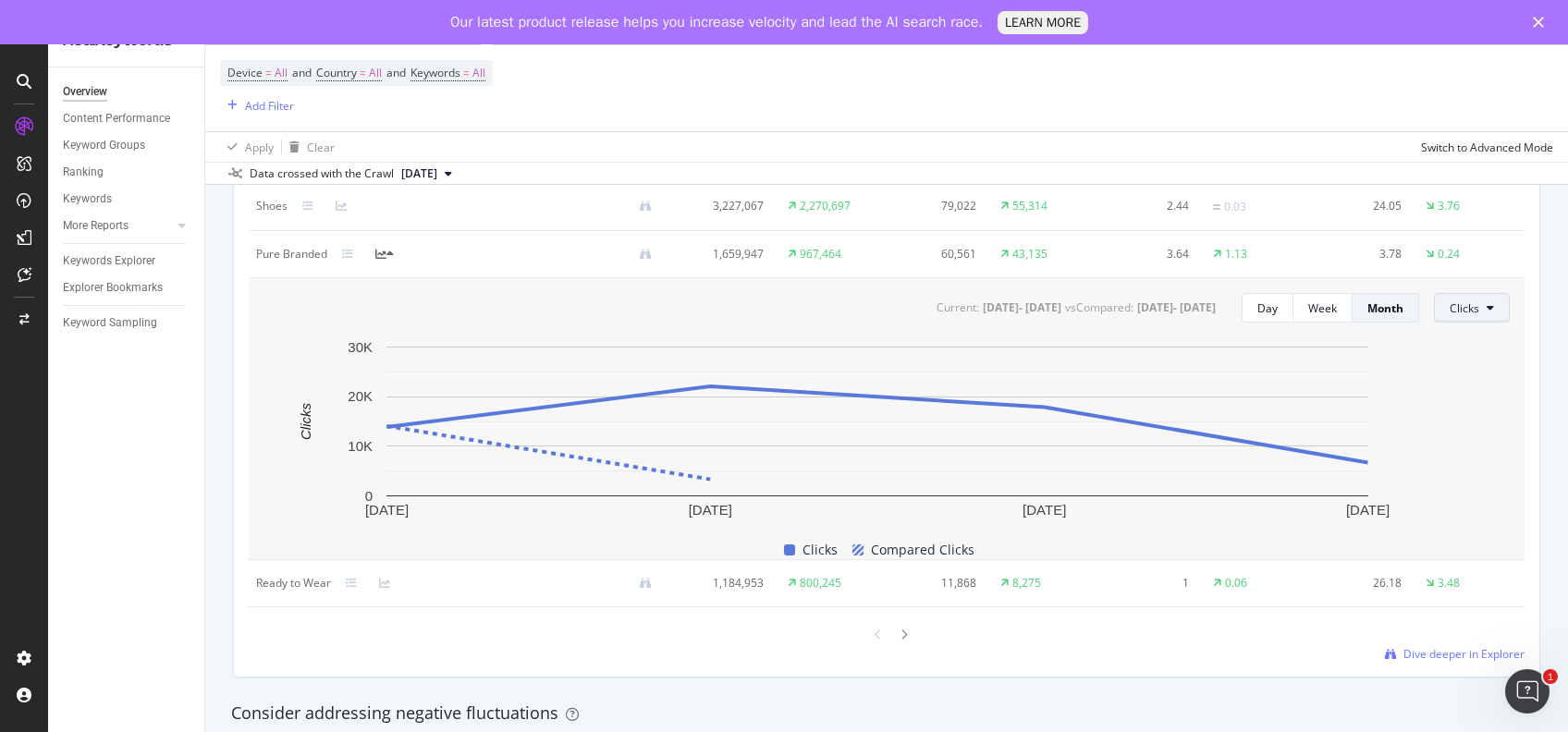 click on "Clicks" at bounding box center [1472, 308] 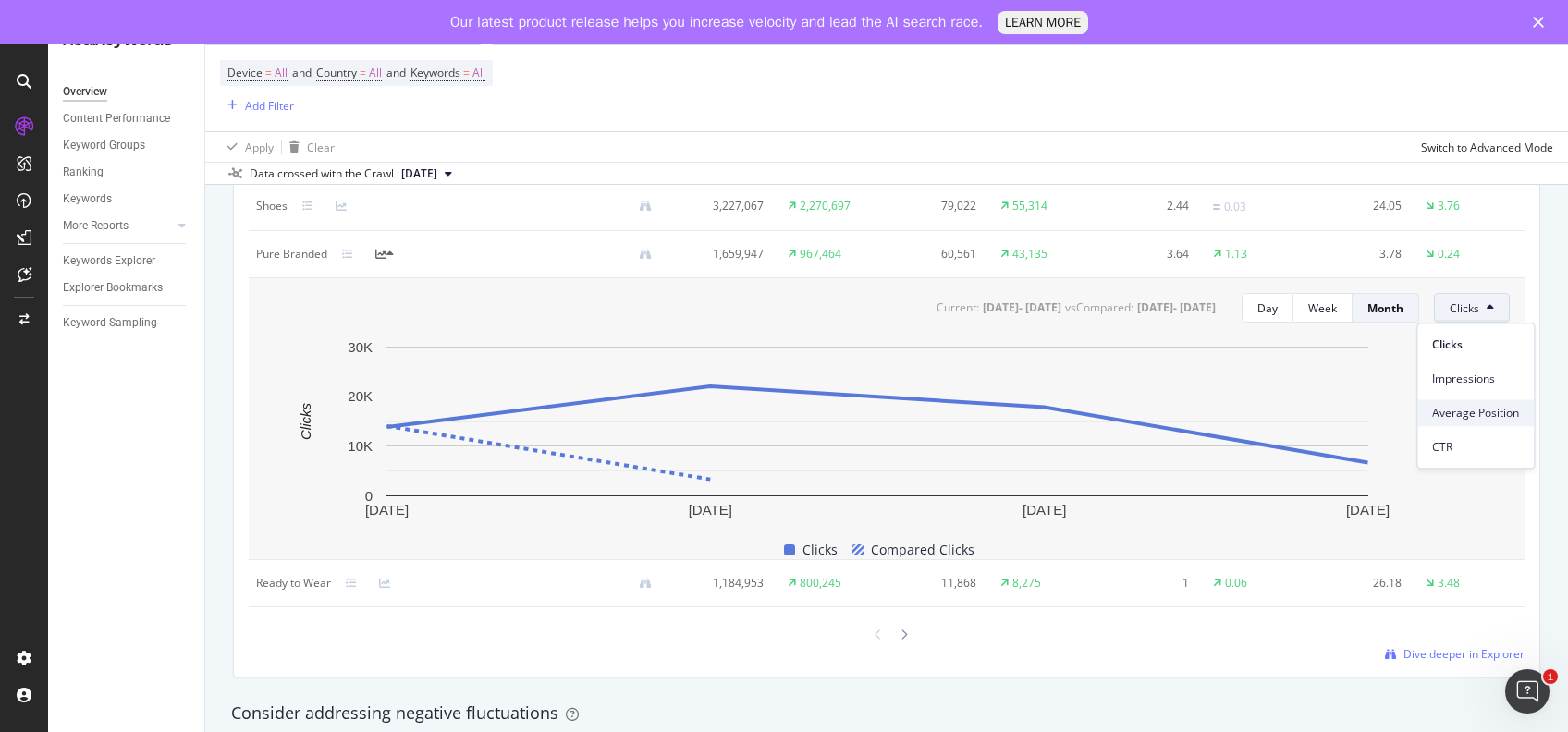 click on "Average Position" at bounding box center [1476, 413] 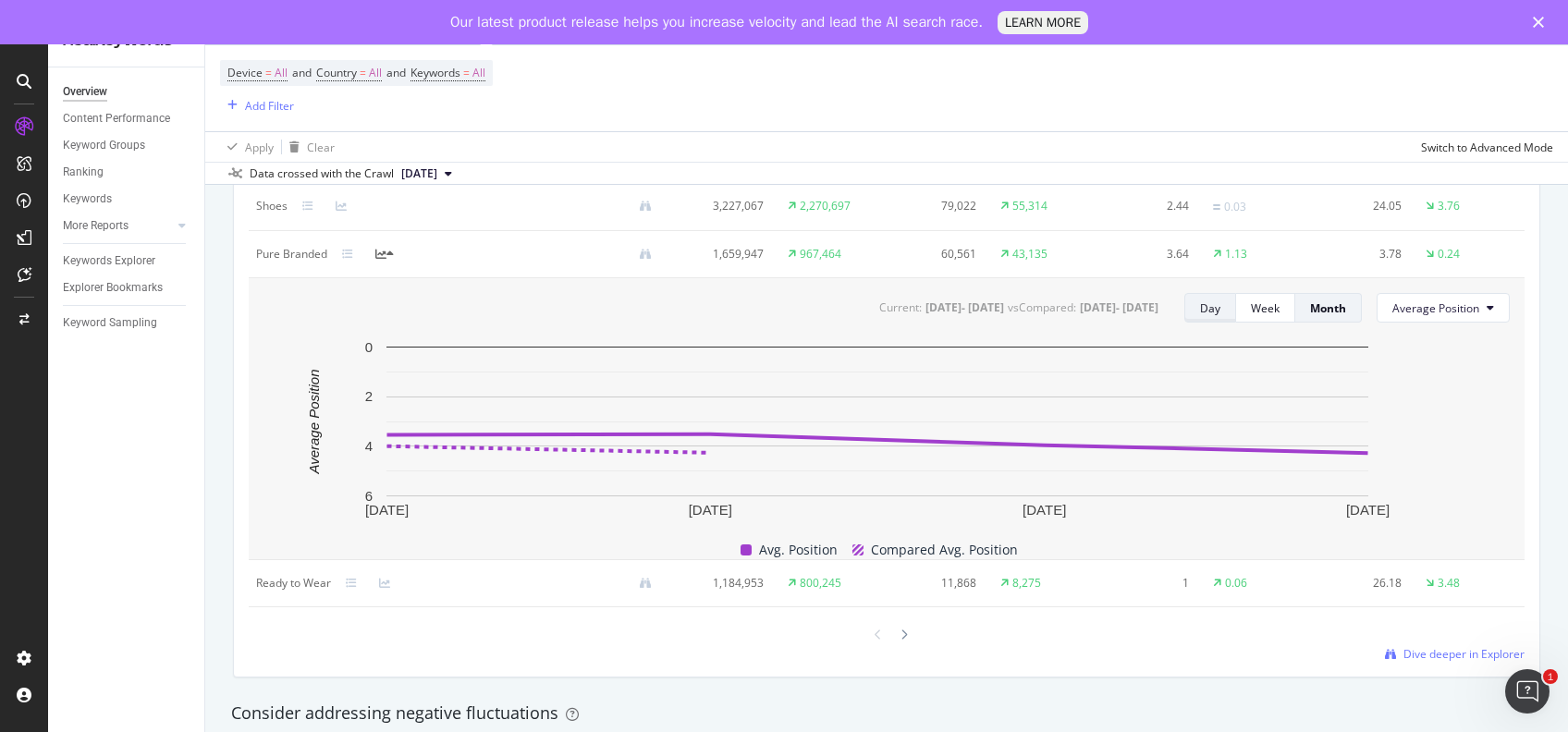 click on "Day" at bounding box center [1210, 308] 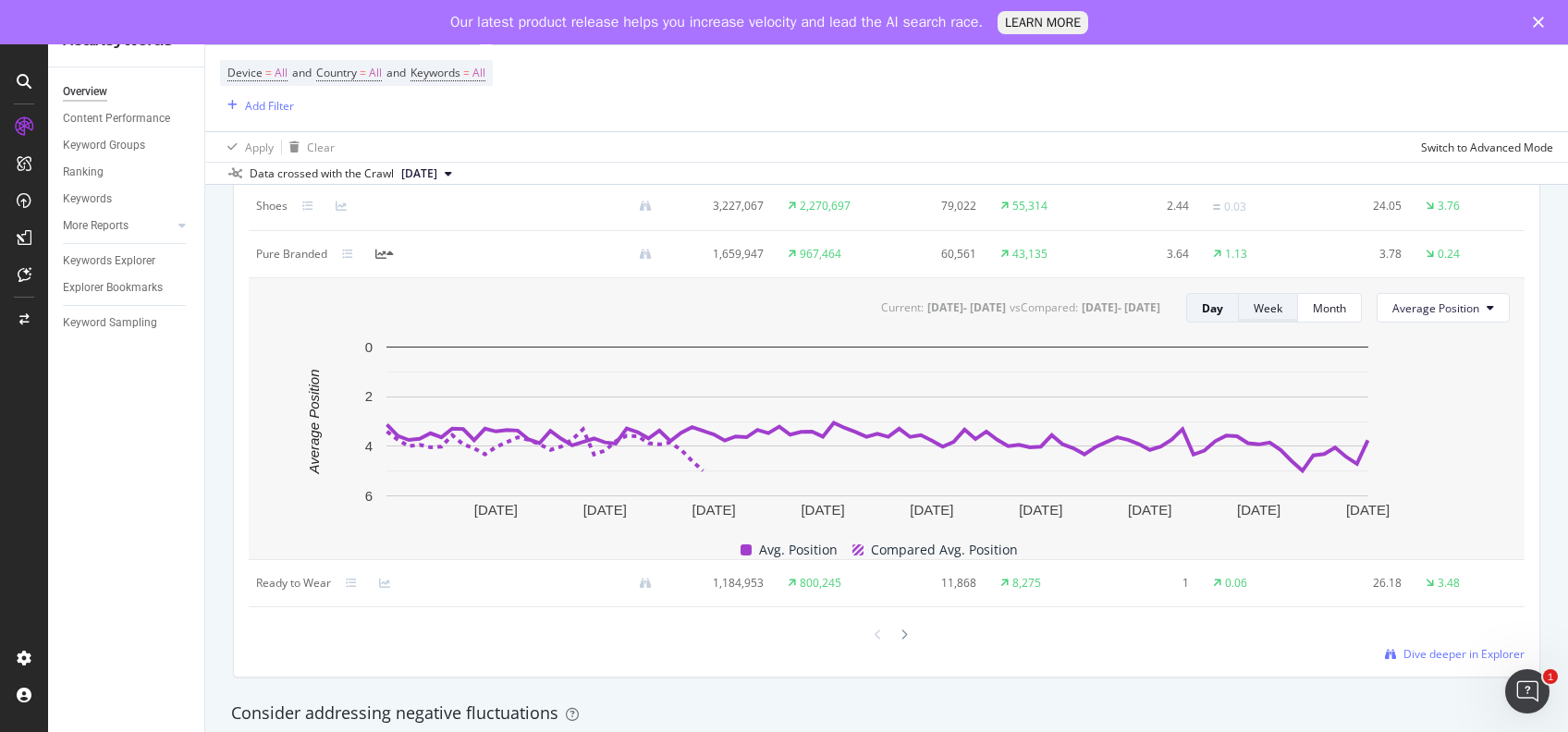 click on "Week" at bounding box center (1268, 308) 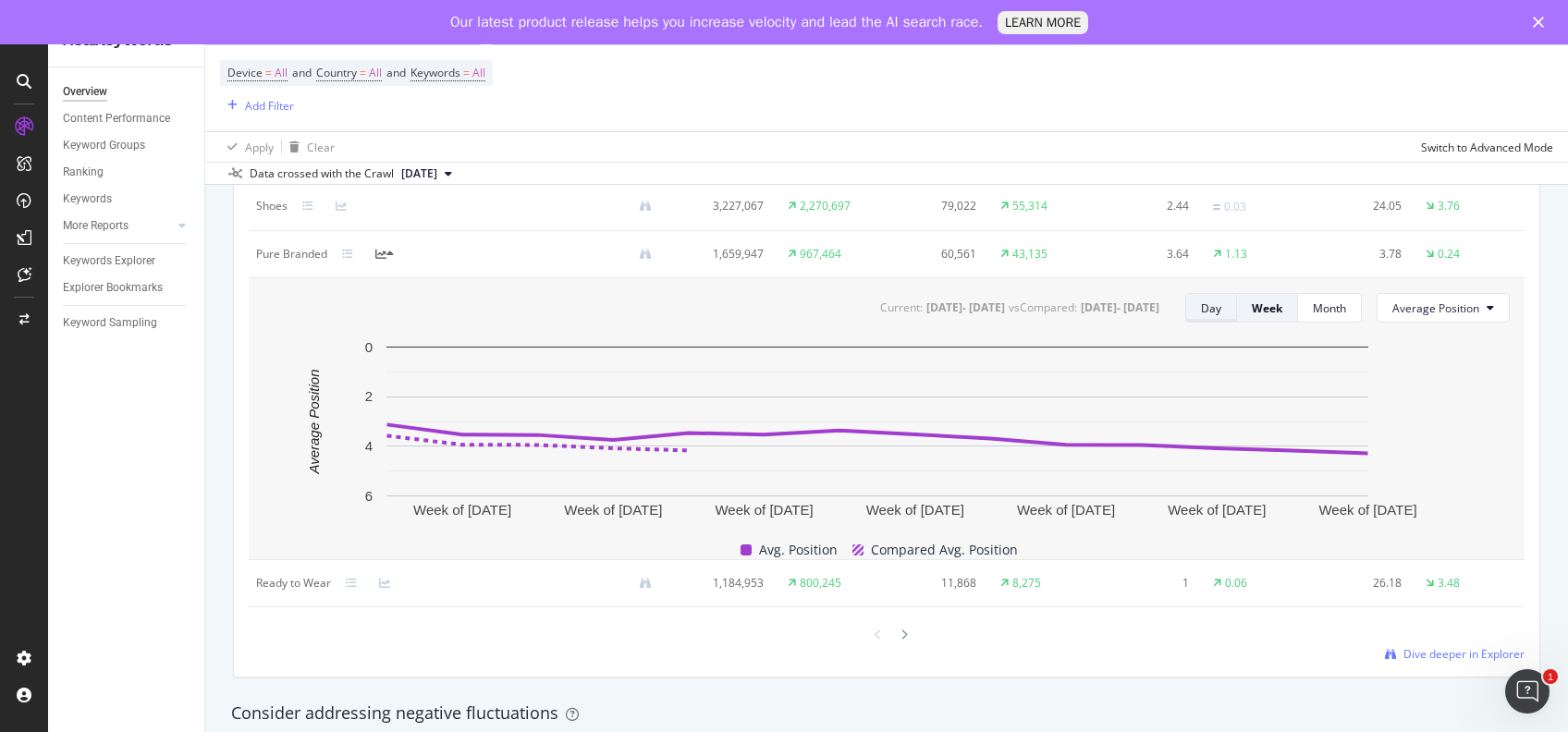 click on "Day" at bounding box center [1211, 308] 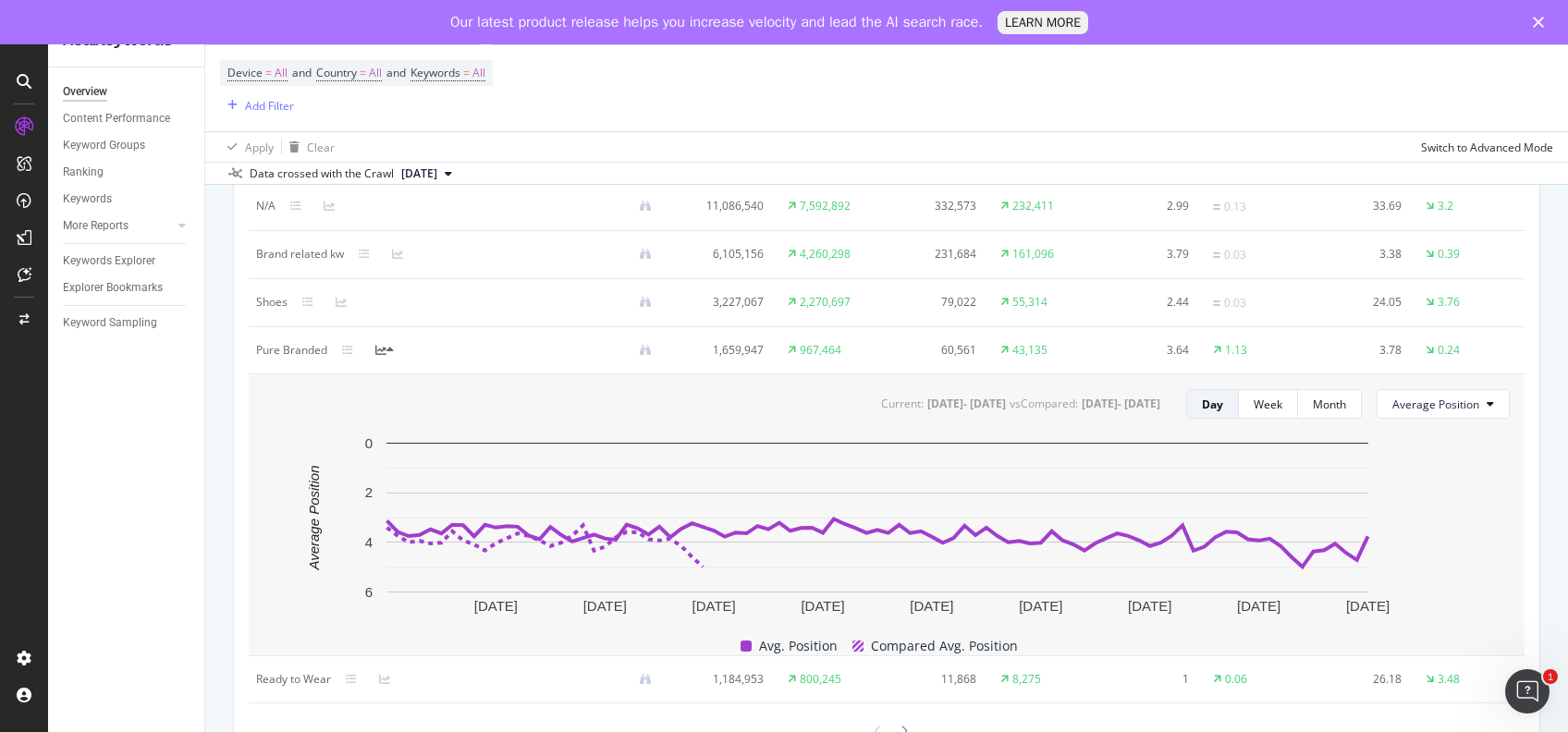 scroll, scrollTop: 1797, scrollLeft: 0, axis: vertical 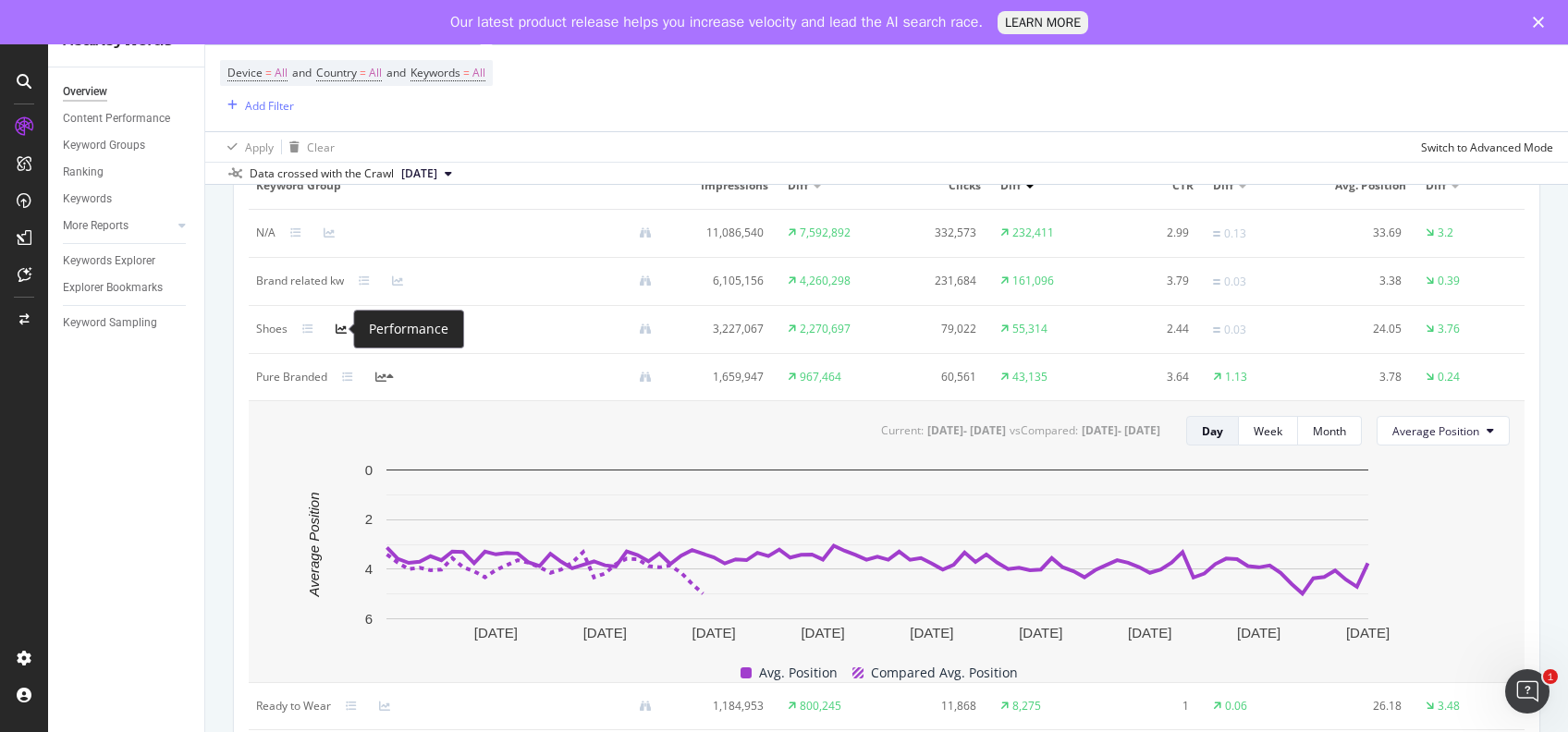 click at bounding box center (341, 329) 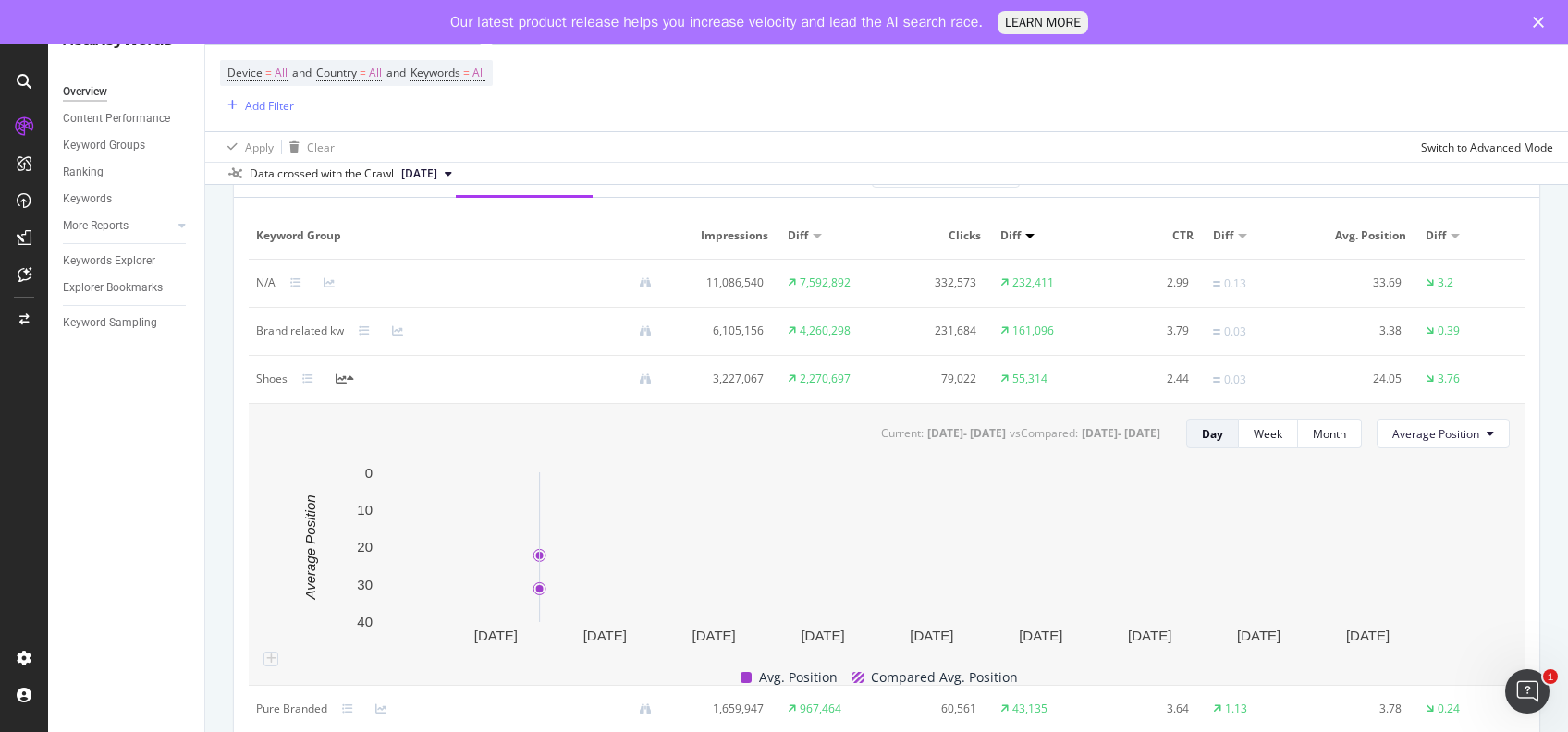 scroll, scrollTop: 1749, scrollLeft: 0, axis: vertical 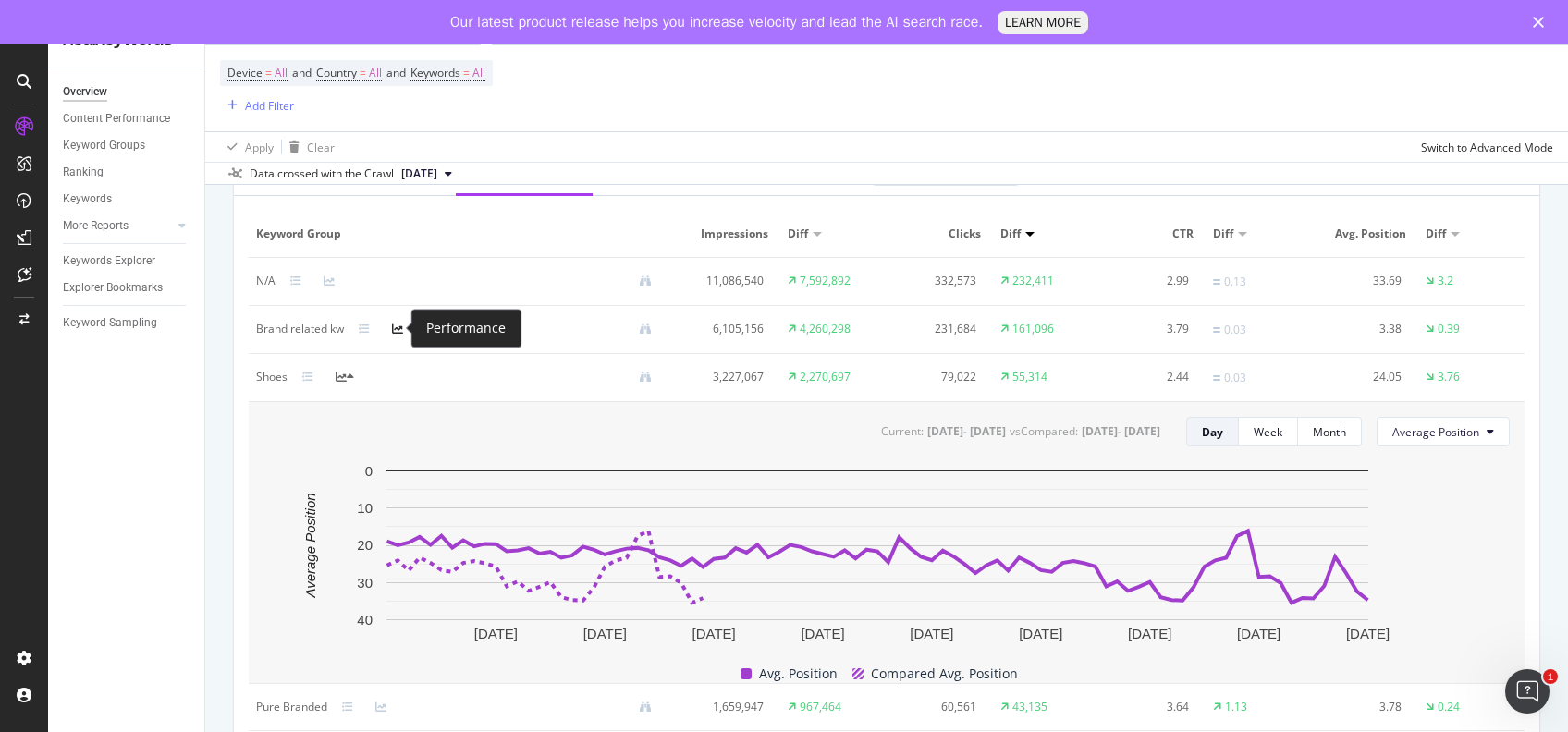 click at bounding box center [398, 329] 